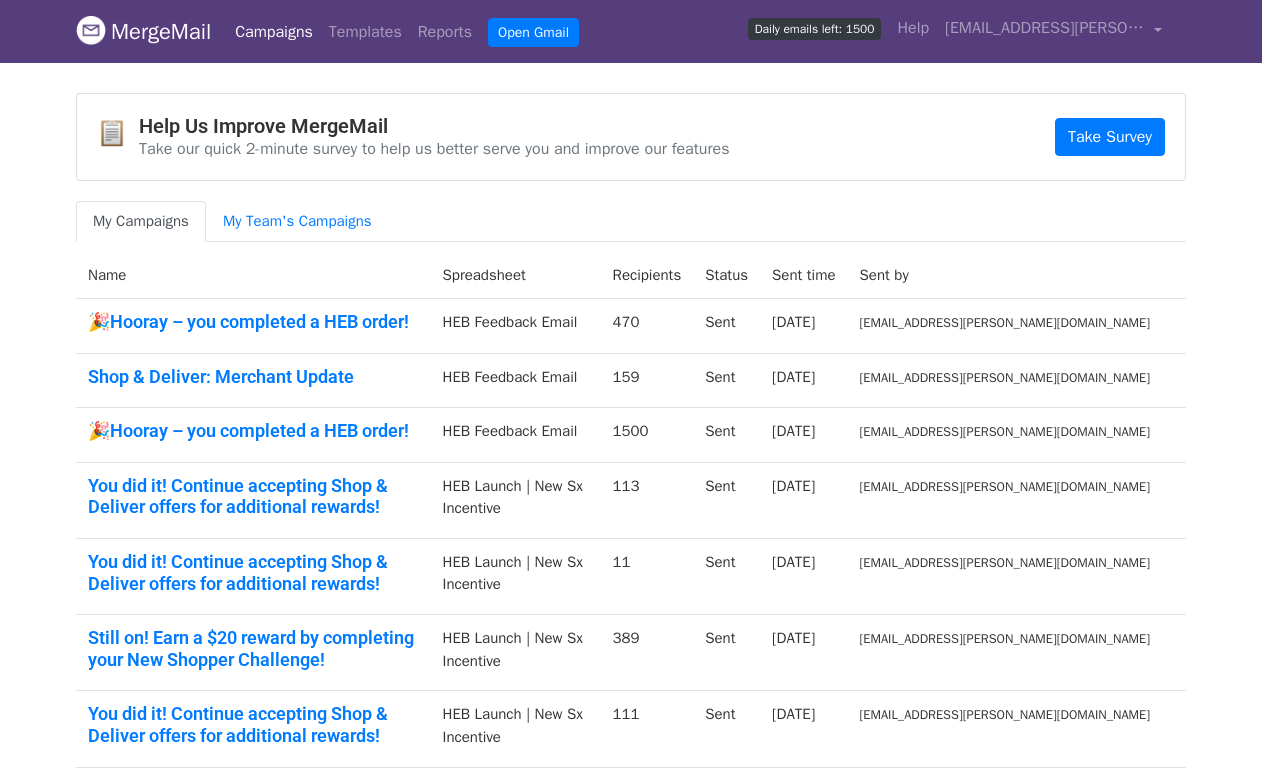 scroll, scrollTop: 0, scrollLeft: 0, axis: both 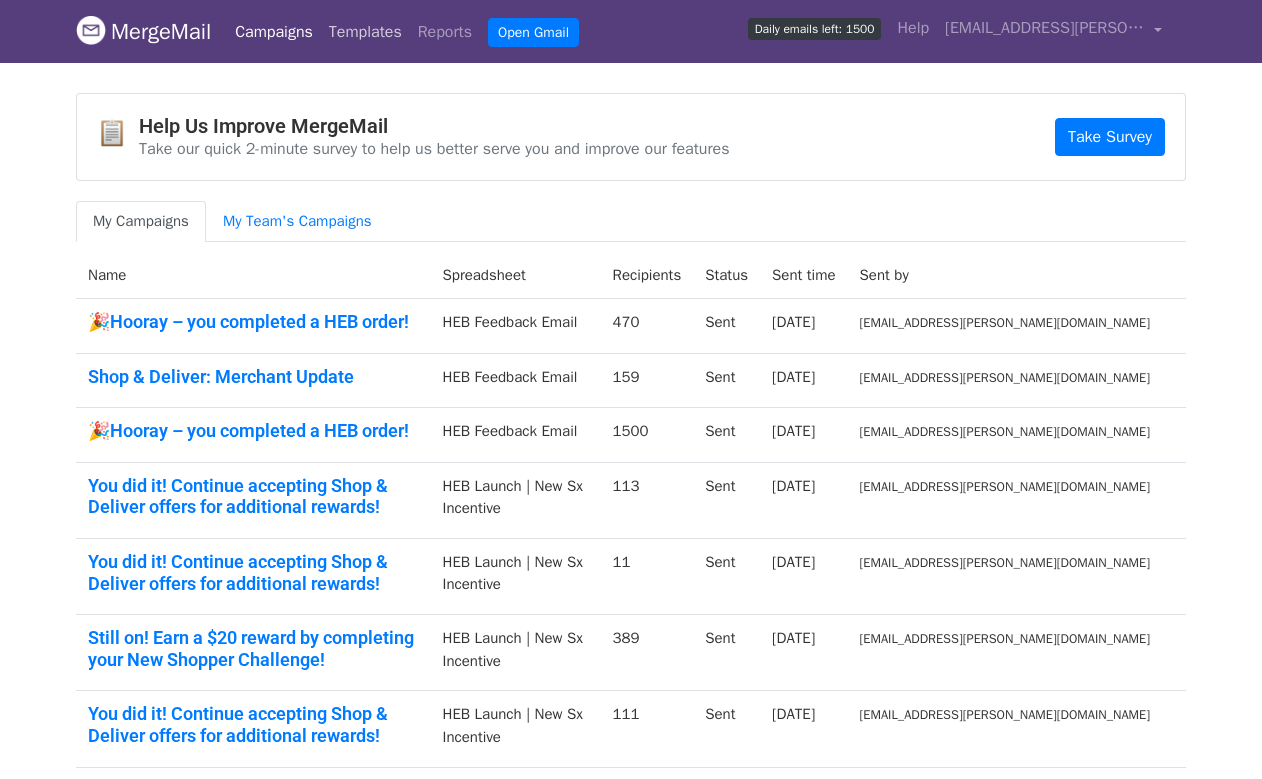 click on "Templates" at bounding box center [365, 32] 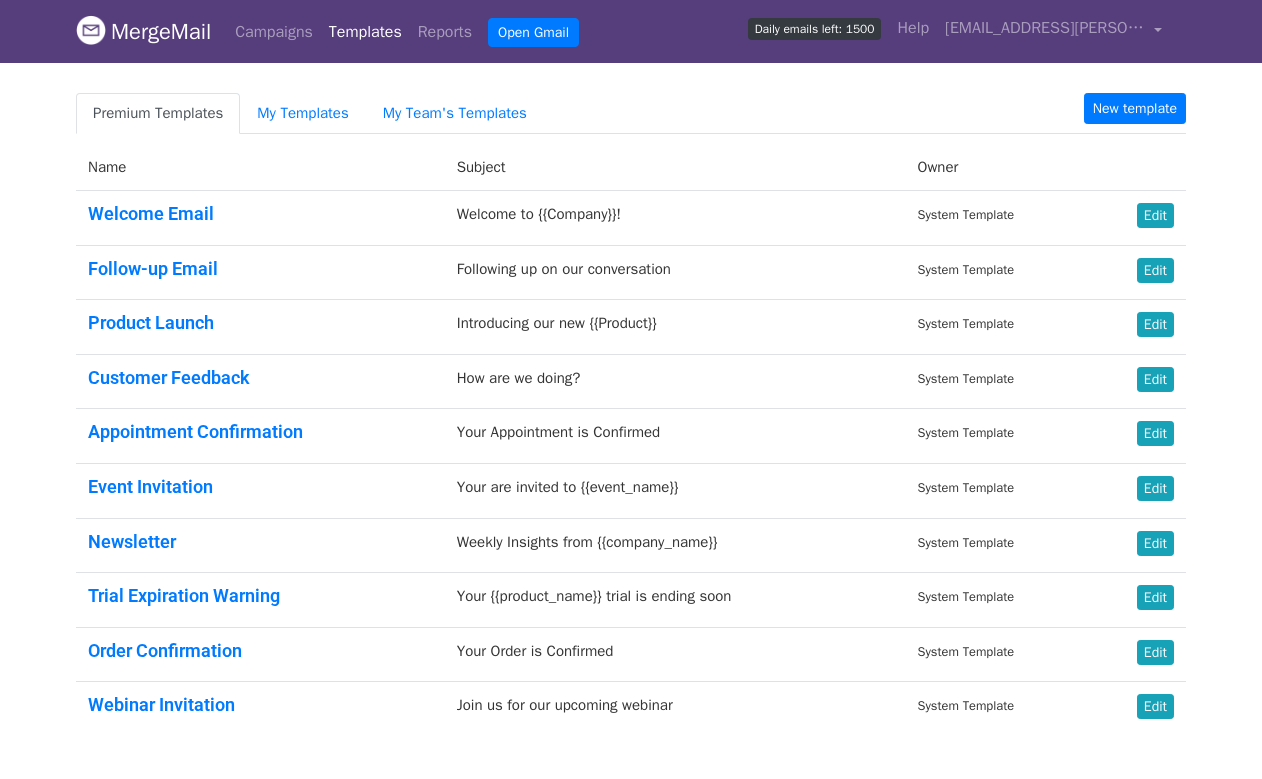 scroll, scrollTop: 0, scrollLeft: 0, axis: both 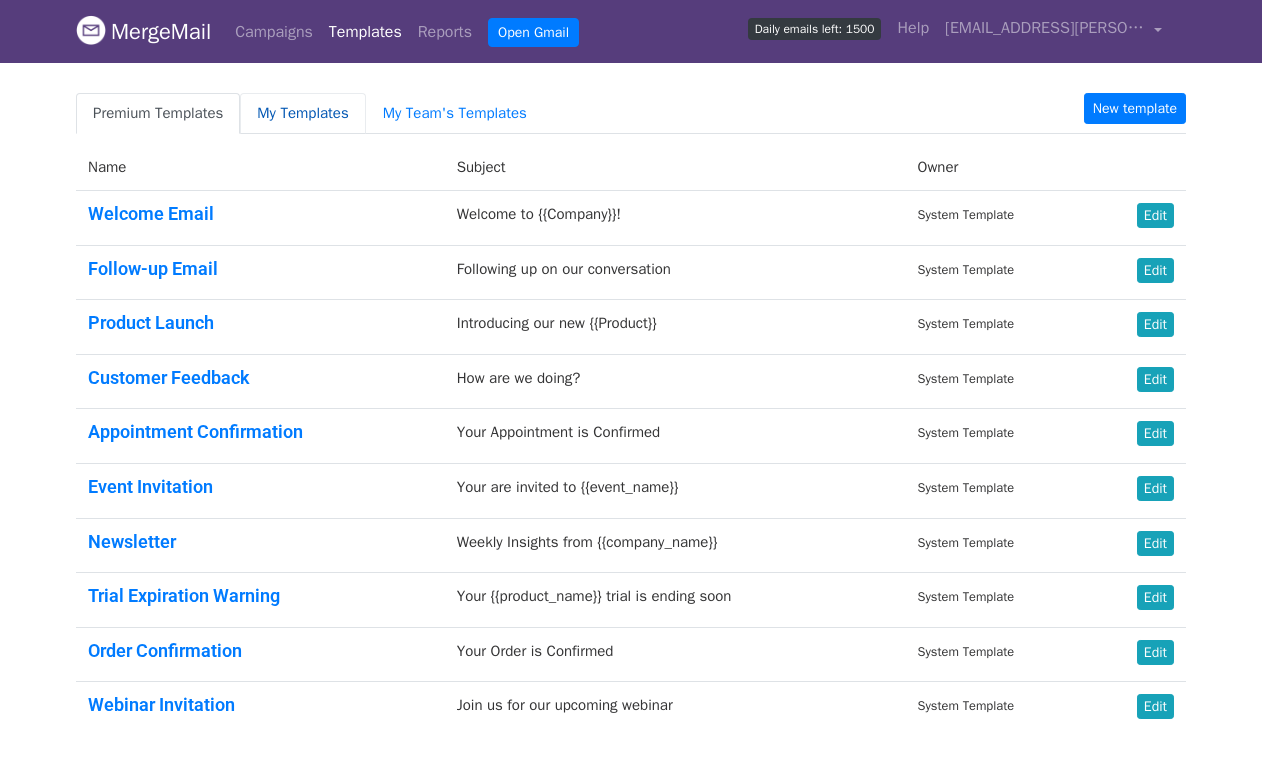 click on "My Templates" at bounding box center [302, 113] 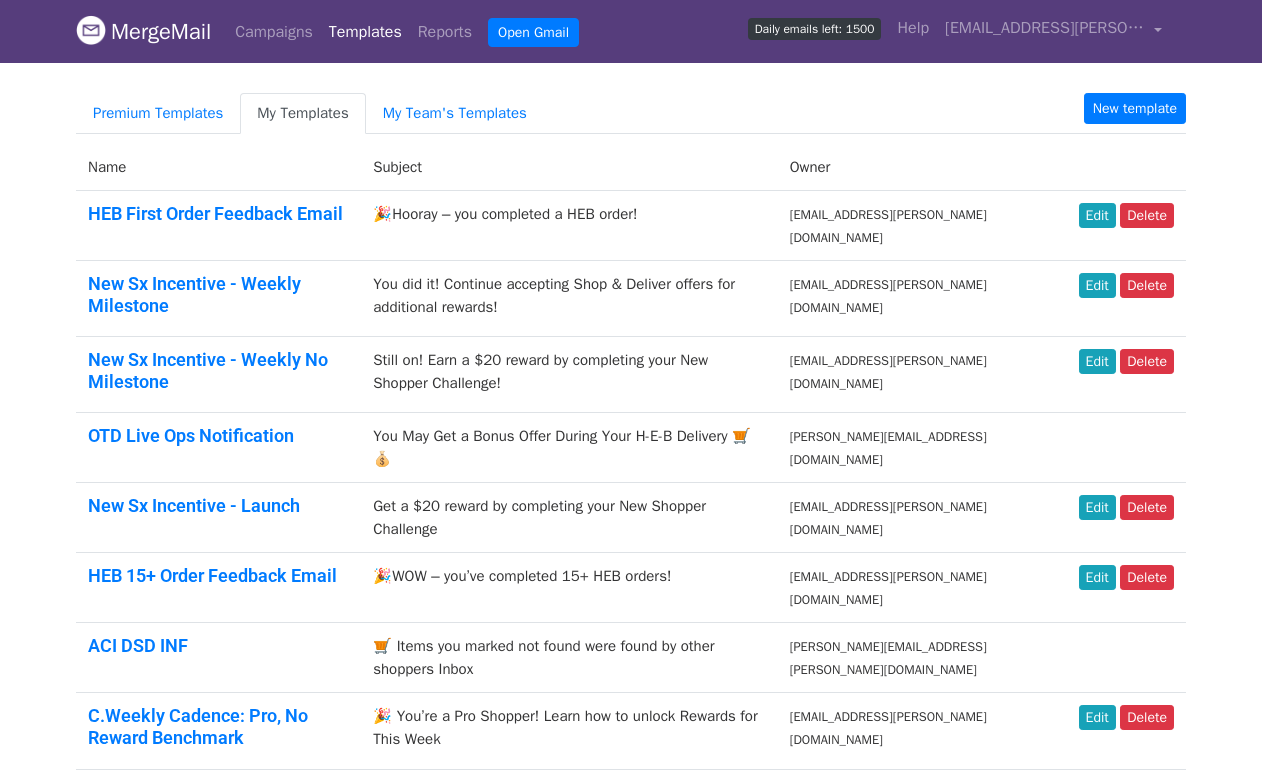 scroll, scrollTop: 0, scrollLeft: 0, axis: both 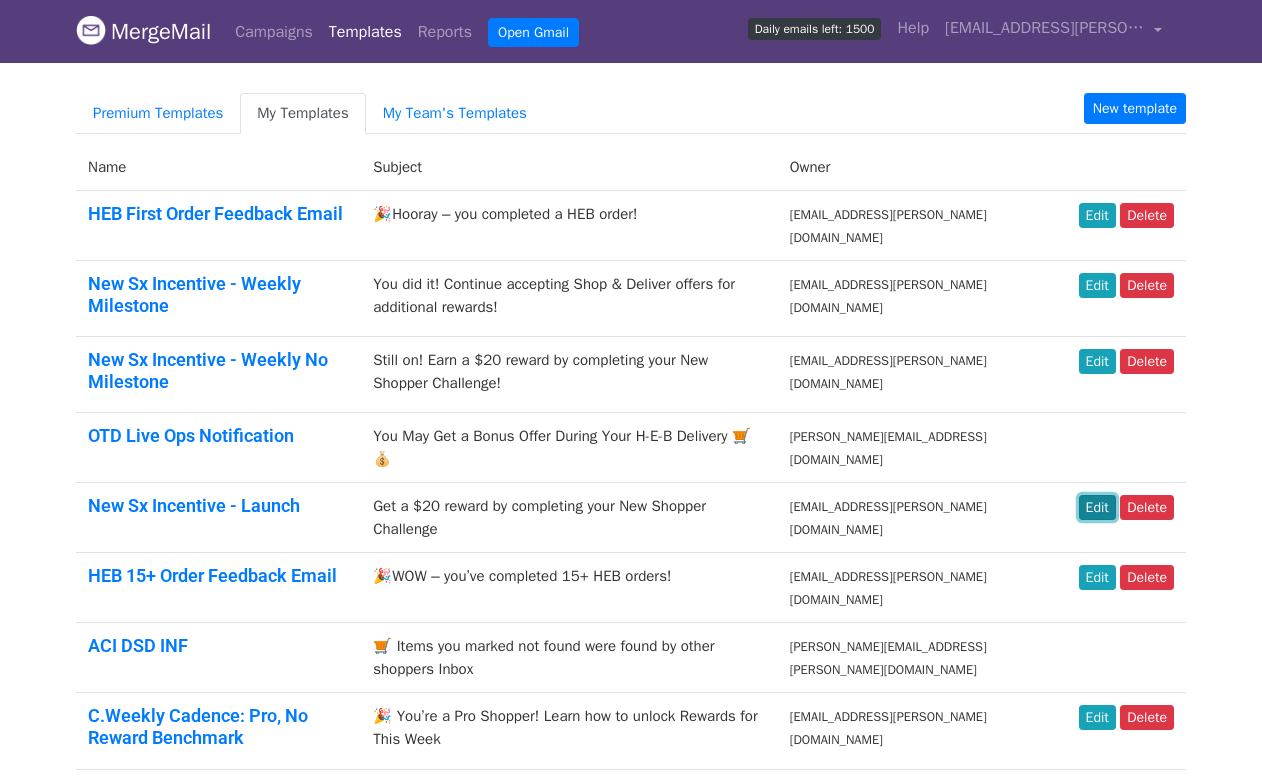 click on "Edit" at bounding box center (1097, 507) 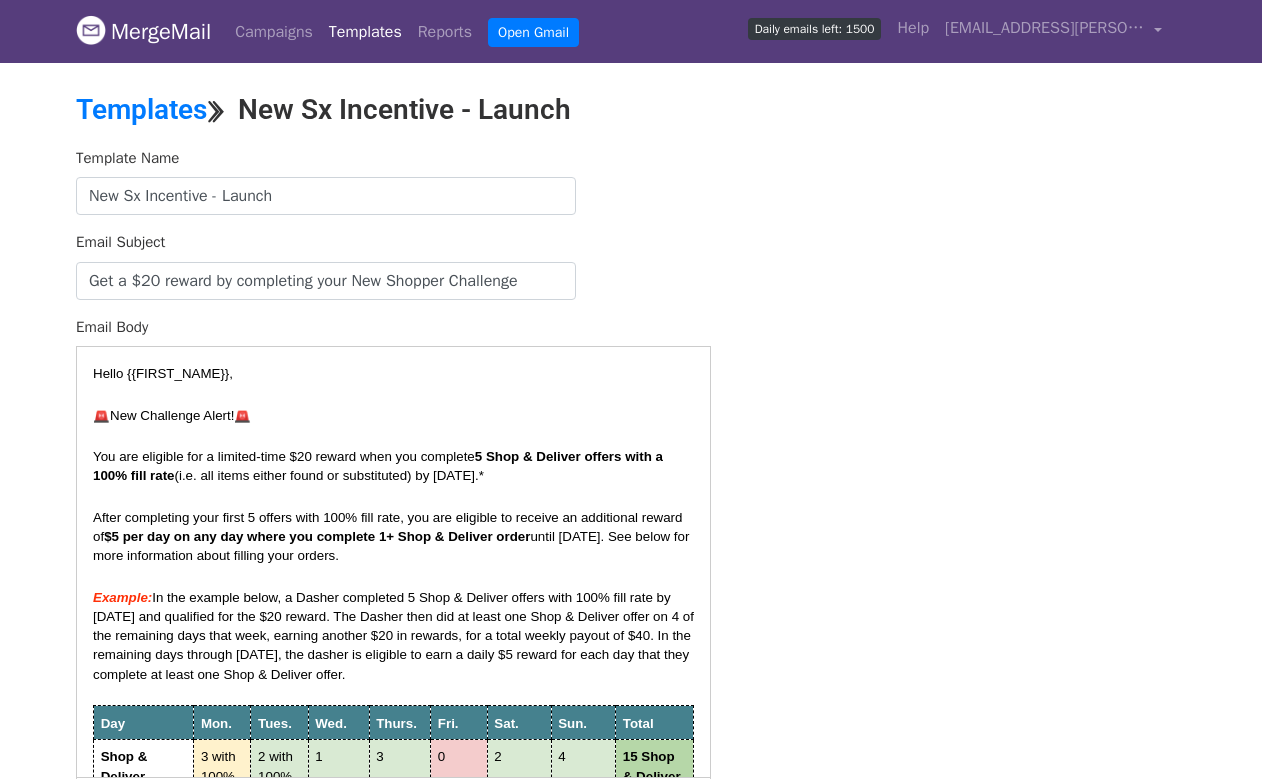 scroll, scrollTop: 0, scrollLeft: 0, axis: both 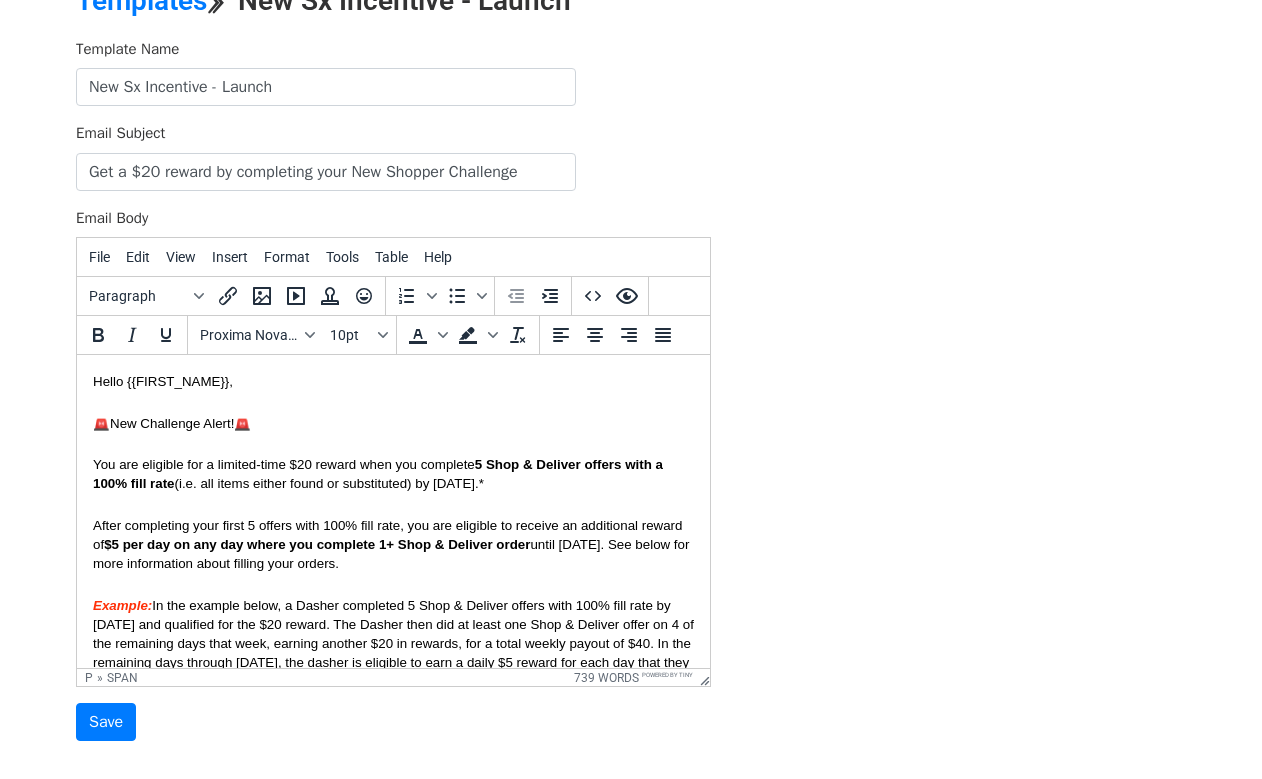 click on "(i.e. all items either found or substituted) by June 22.*" at bounding box center [329, 483] 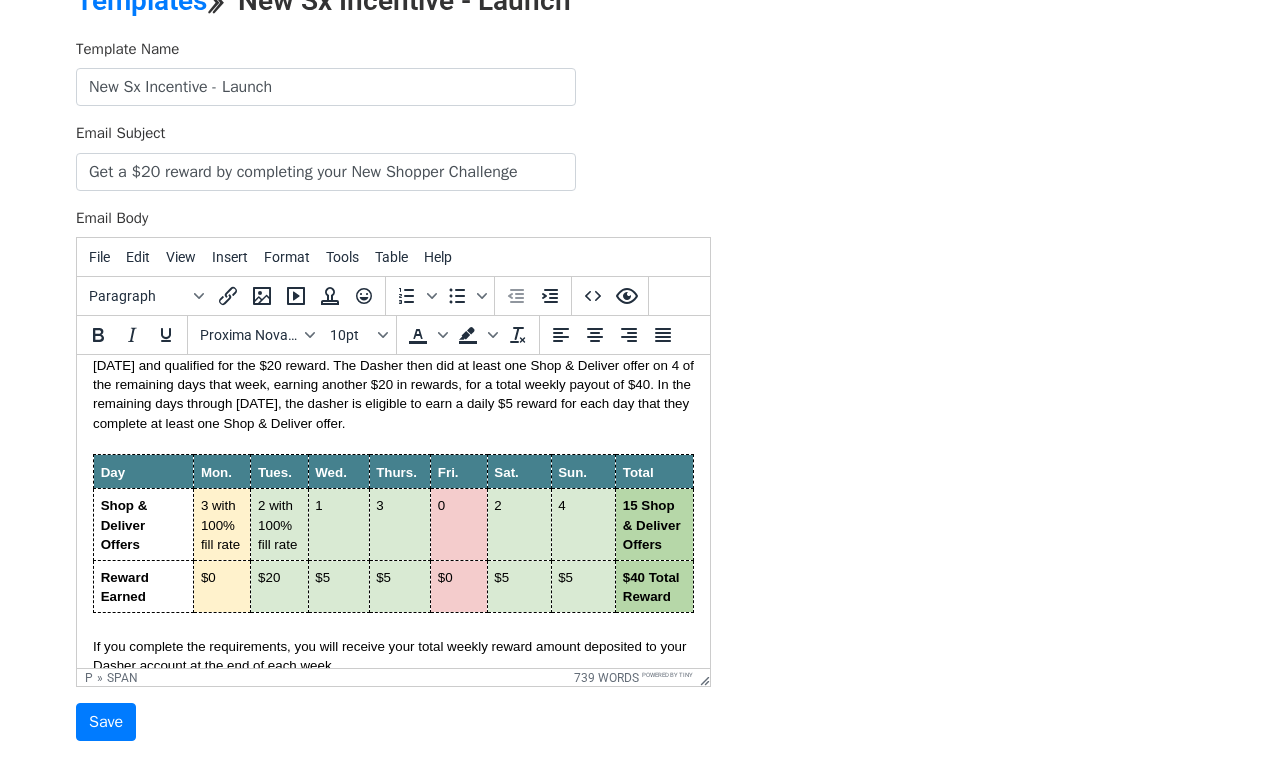 scroll, scrollTop: 0, scrollLeft: 0, axis: both 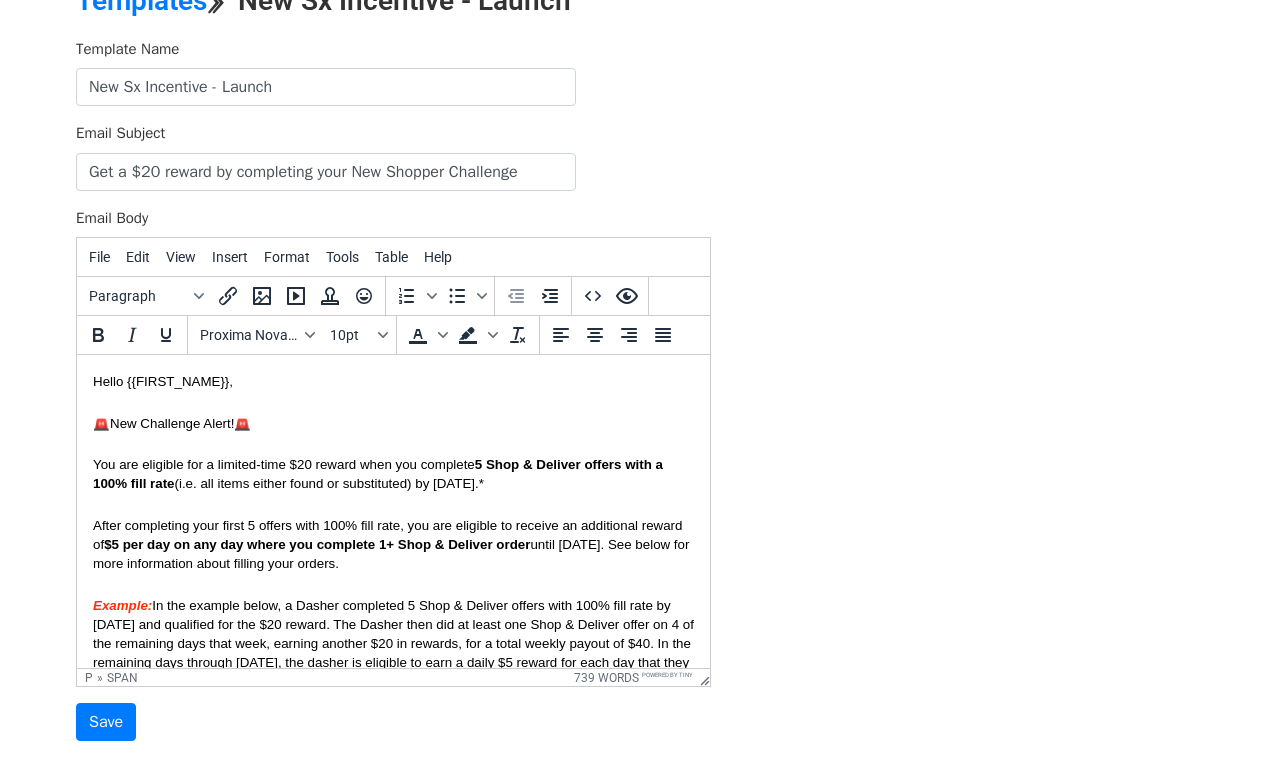 click on "(i.e. all items either found or substituted) by June 22.*" at bounding box center [329, 483] 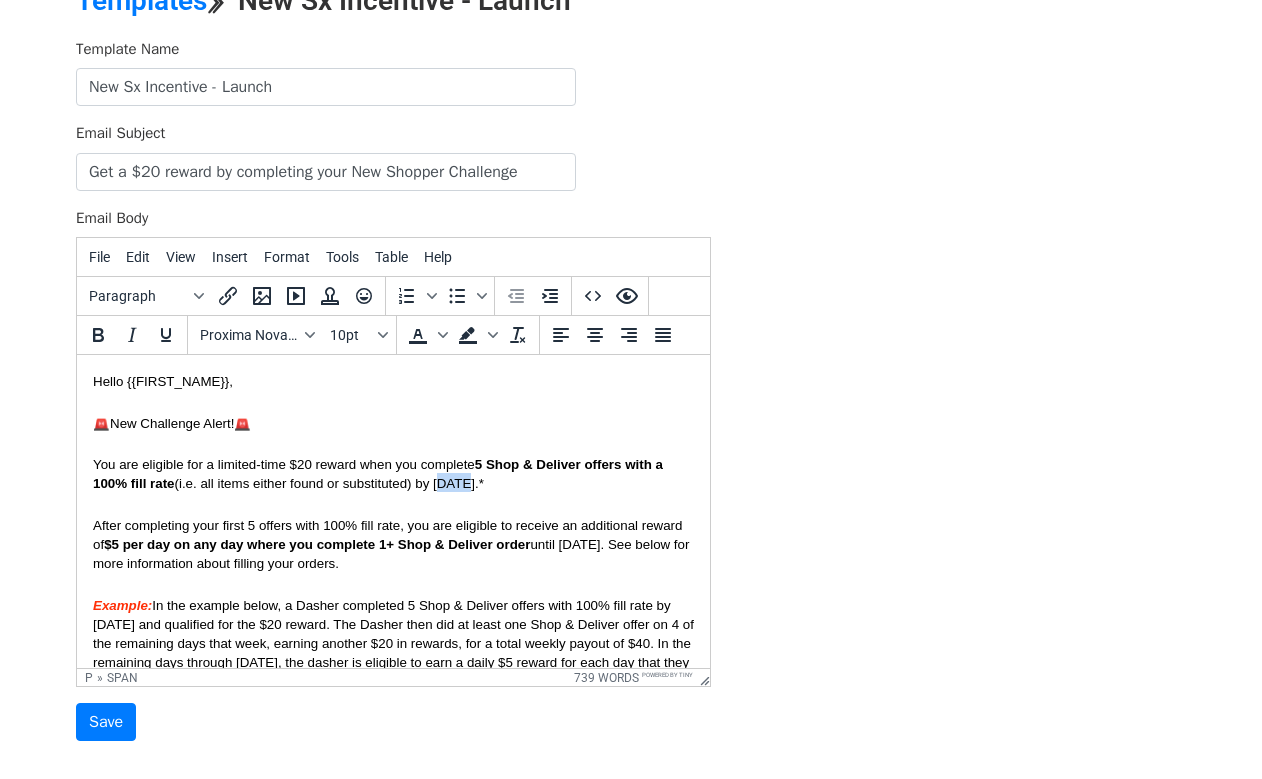 click on "(i.e. all items either found or substituted) by June 22.*" at bounding box center (329, 483) 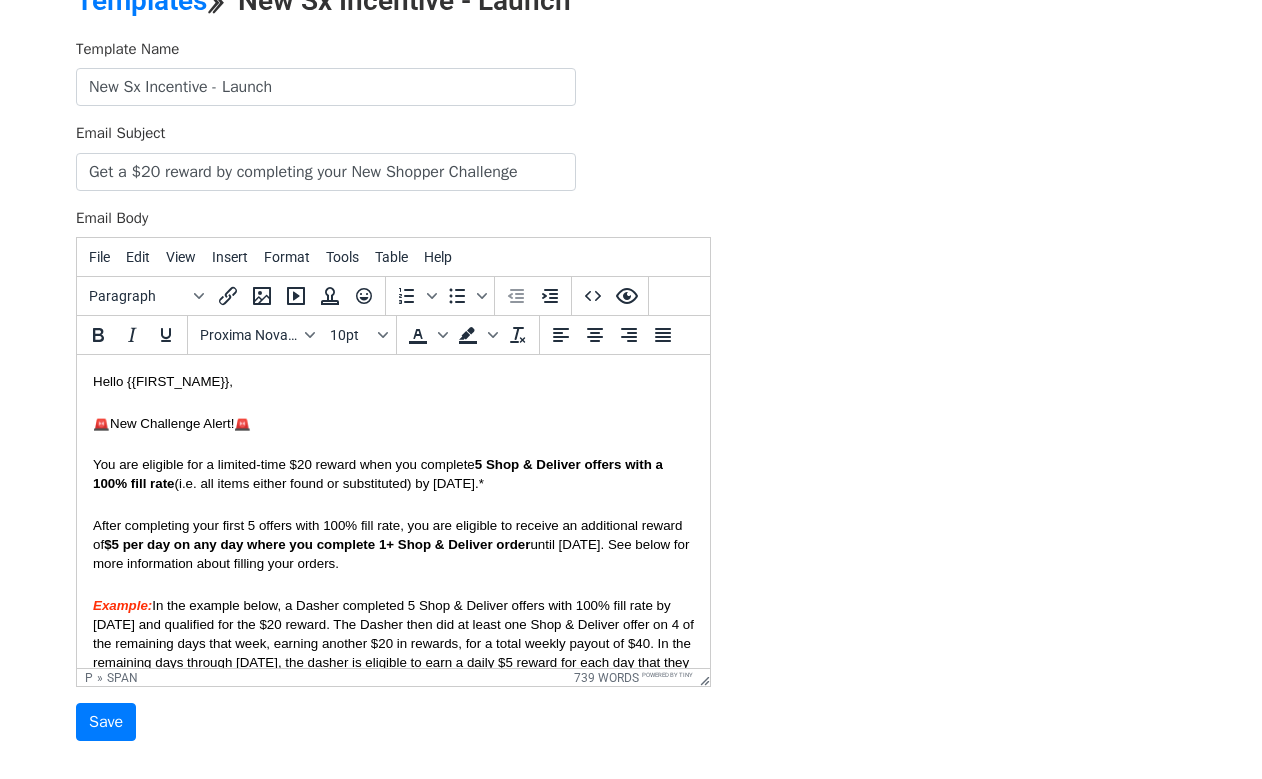 click on "until June 22. See below for more information about filling your orders." at bounding box center (393, 554) 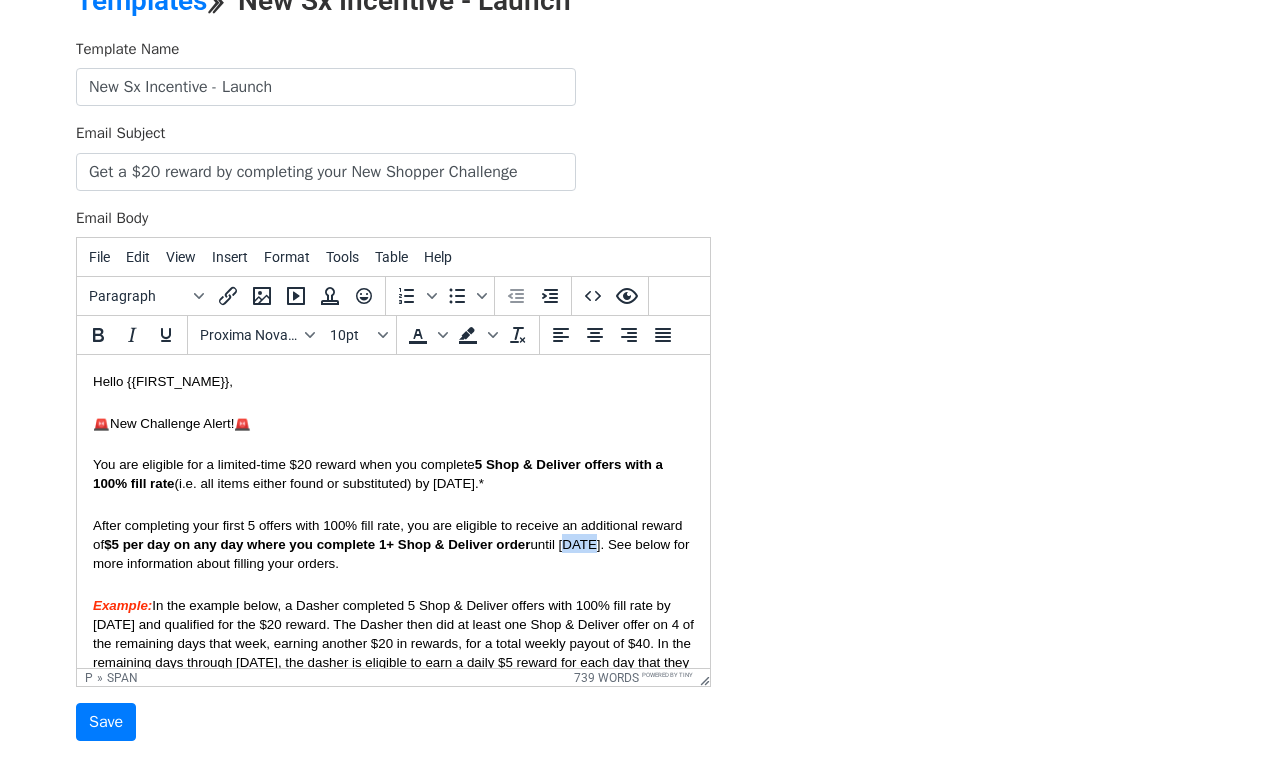 click on "until June 22. See below for more information about filling your orders." at bounding box center [393, 554] 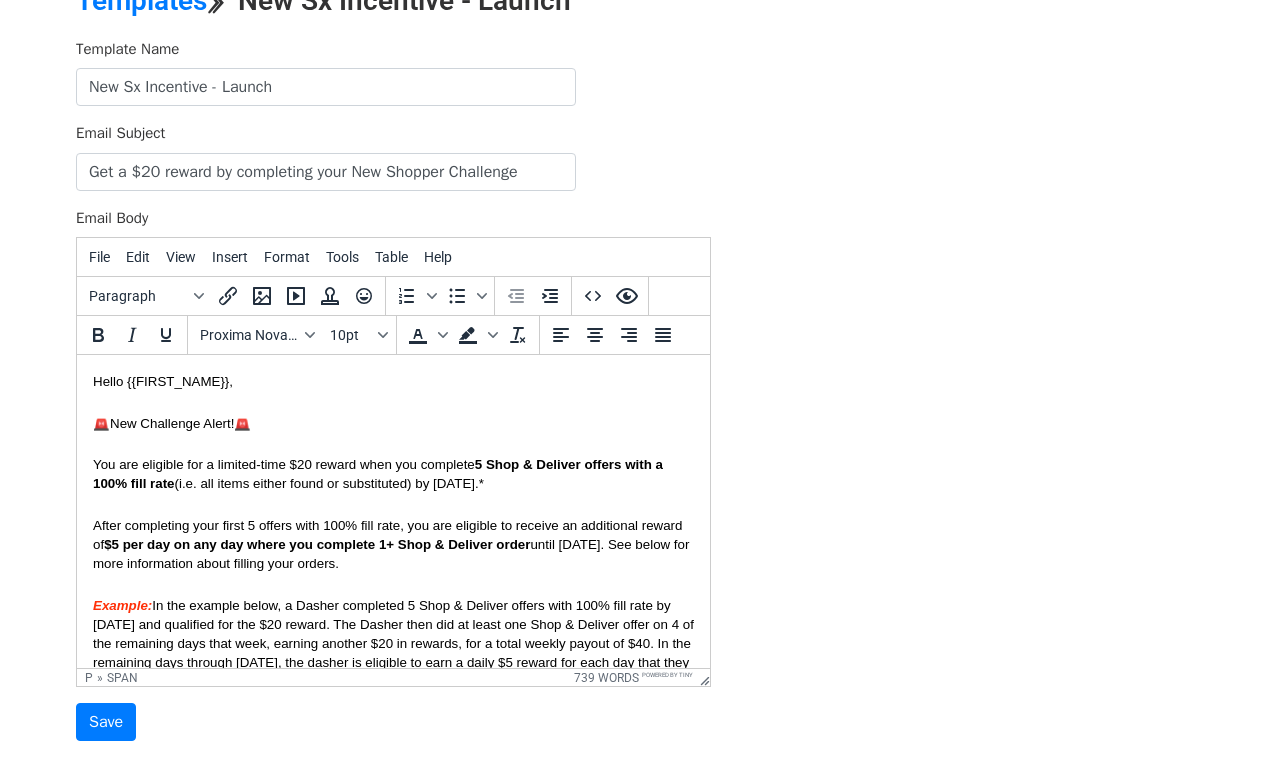 click on "After completing your first 5 offers with 100% fill rate, you are eligible to receive an additional reward of  $5 per day on any day where you complete 1+ Shop & Deliver order  until August 24. See below for more information about filling your orders." at bounding box center [393, 544] 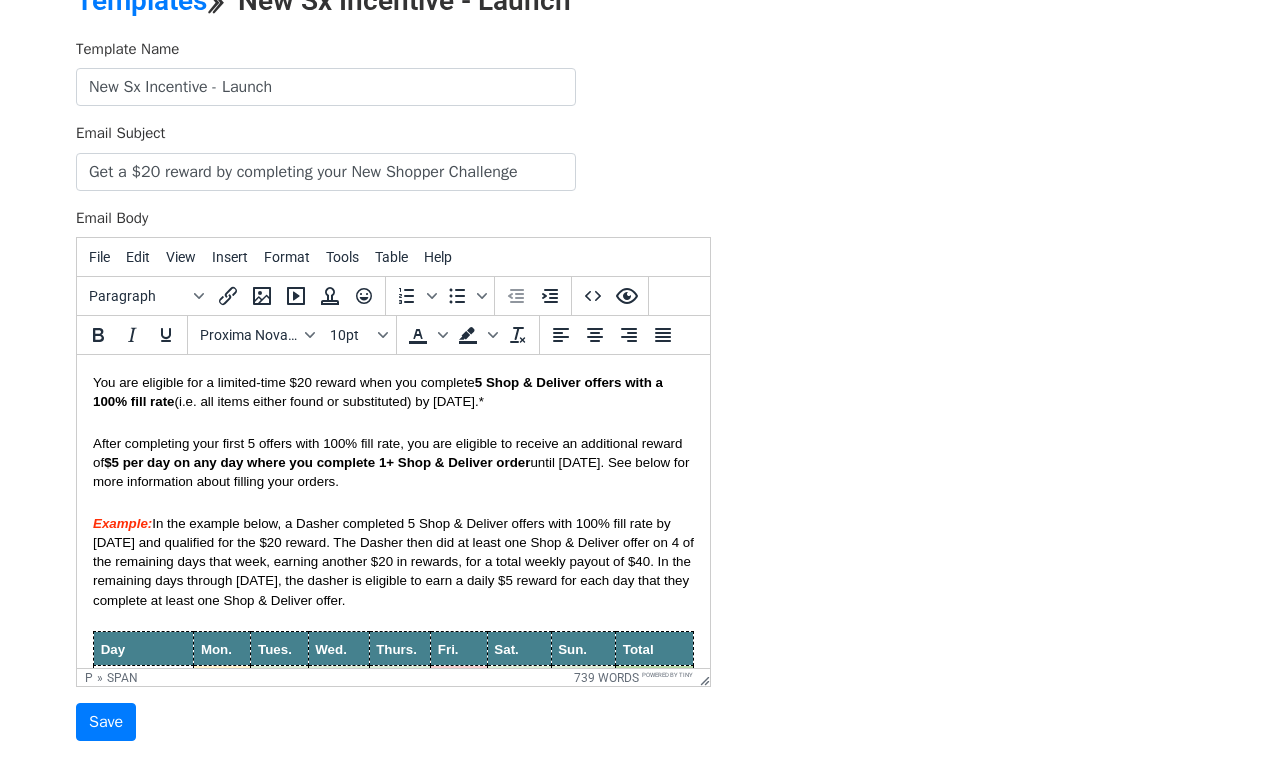 scroll, scrollTop: 84, scrollLeft: 0, axis: vertical 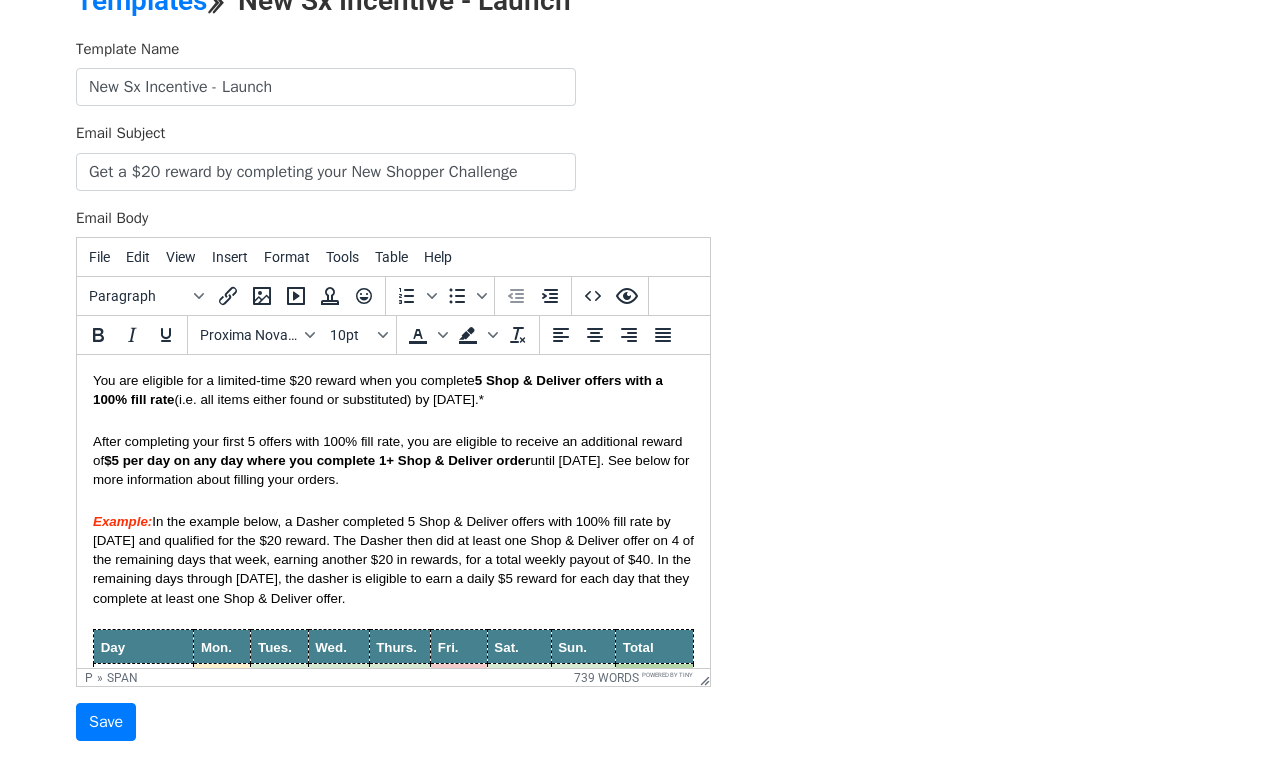 click on "In the example below, a Dasher completed 5 Shop & Deliver offers with 100% fill rate by Tuesday and qualified for the $20 reward. The Dasher then did at least one Shop & Deliver offer on 4 of the remaining days that week, earning another $20 in rewards, for a total weekly payout of $40. In the remaining days through June 22, the dasher is eligible to earn a daily $5 reward for each day that they complete at least one Shop & Deliver offer." at bounding box center [395, 560] 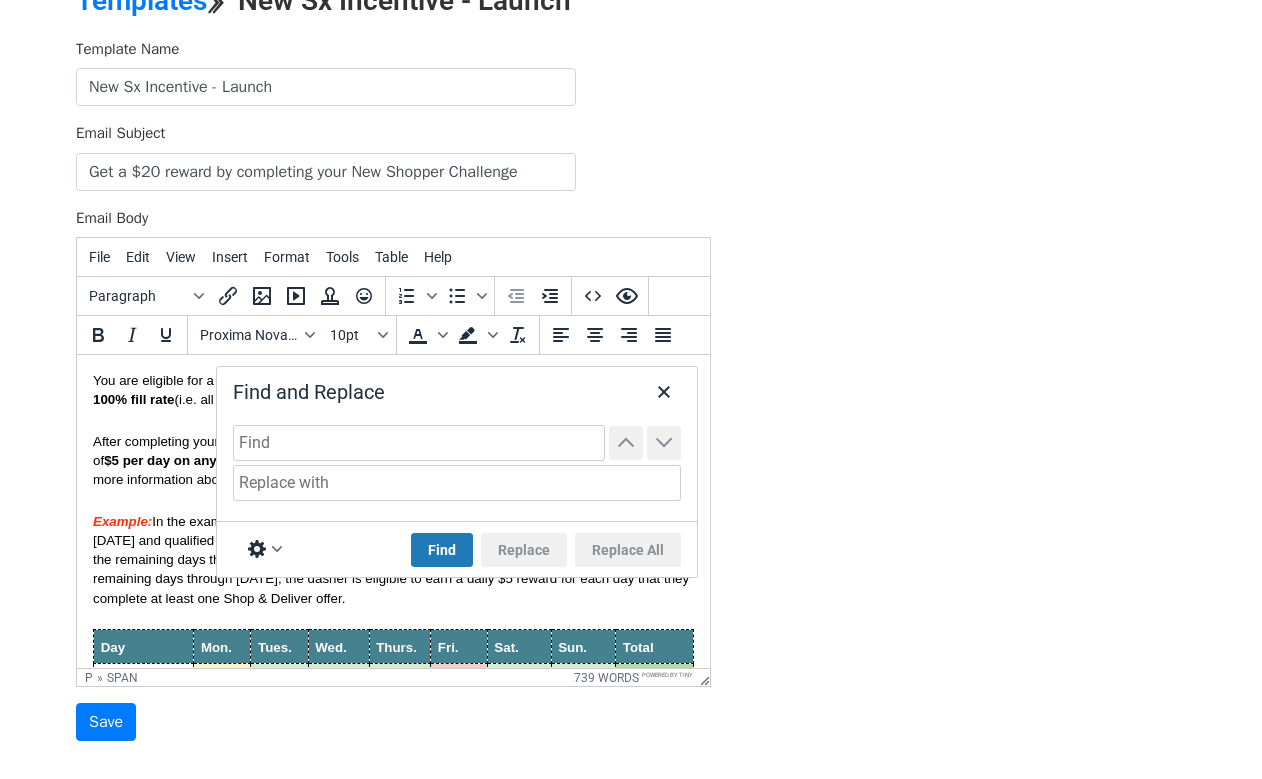 type on "k" 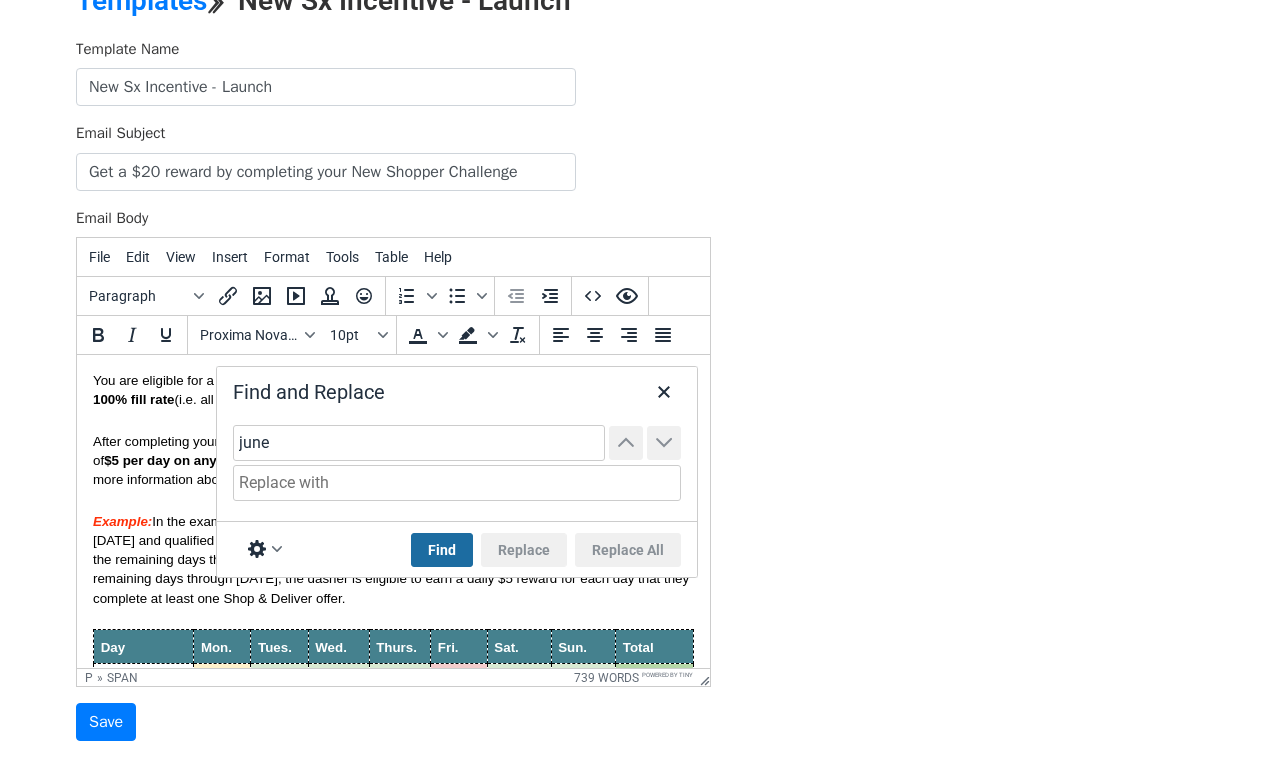 click on "Find" at bounding box center (442, 550) 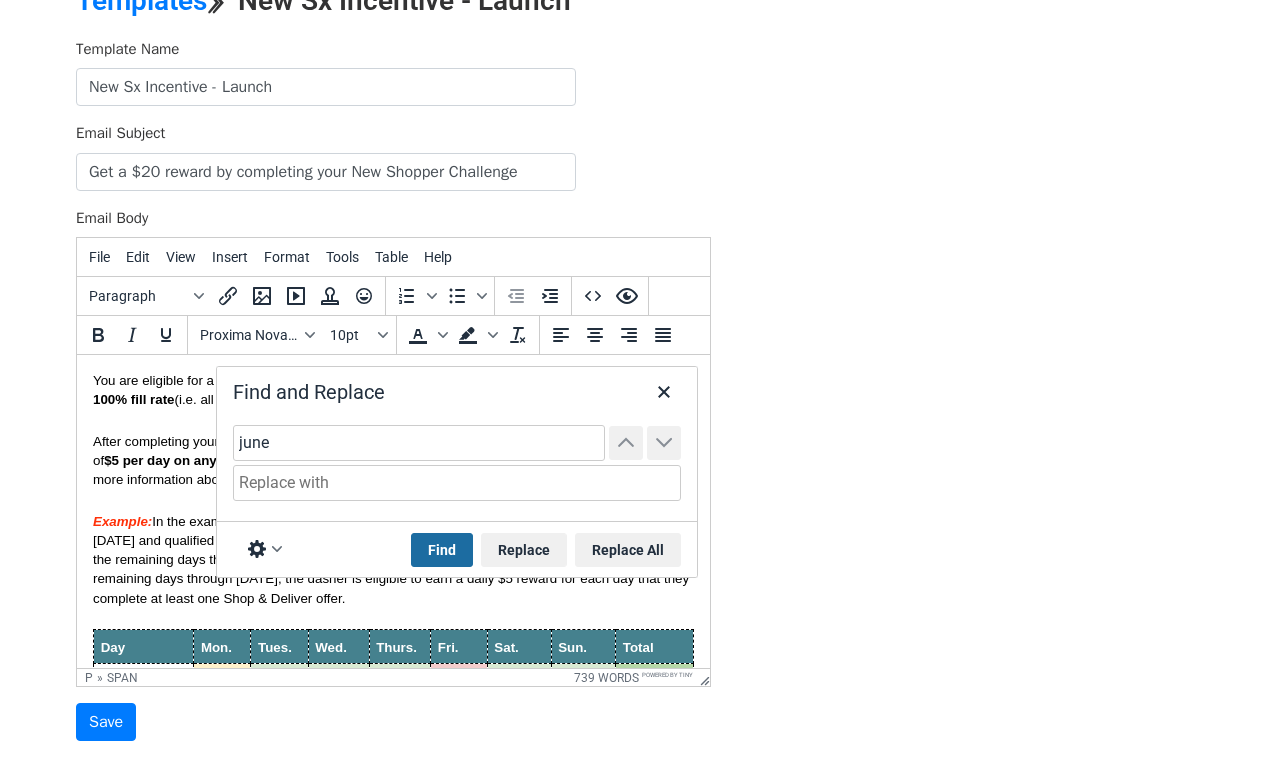 scroll, scrollTop: 1113, scrollLeft: 0, axis: vertical 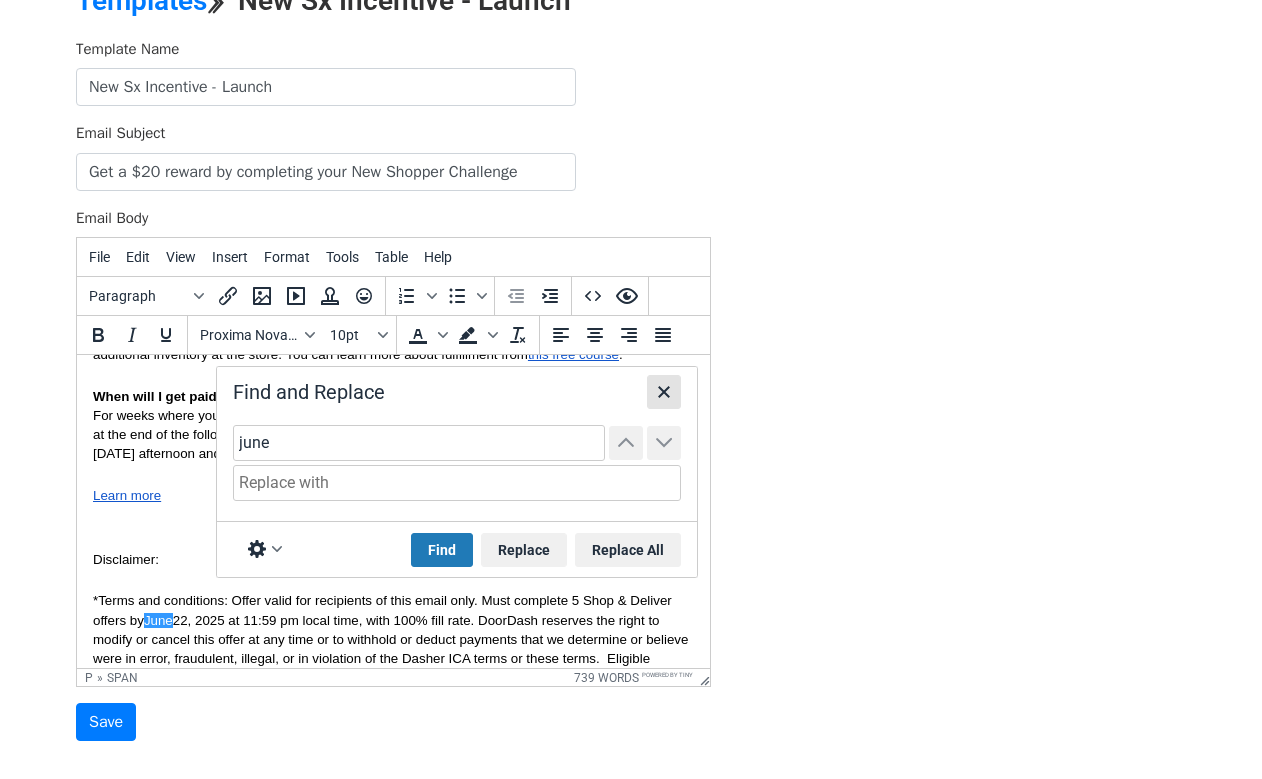 type on "june" 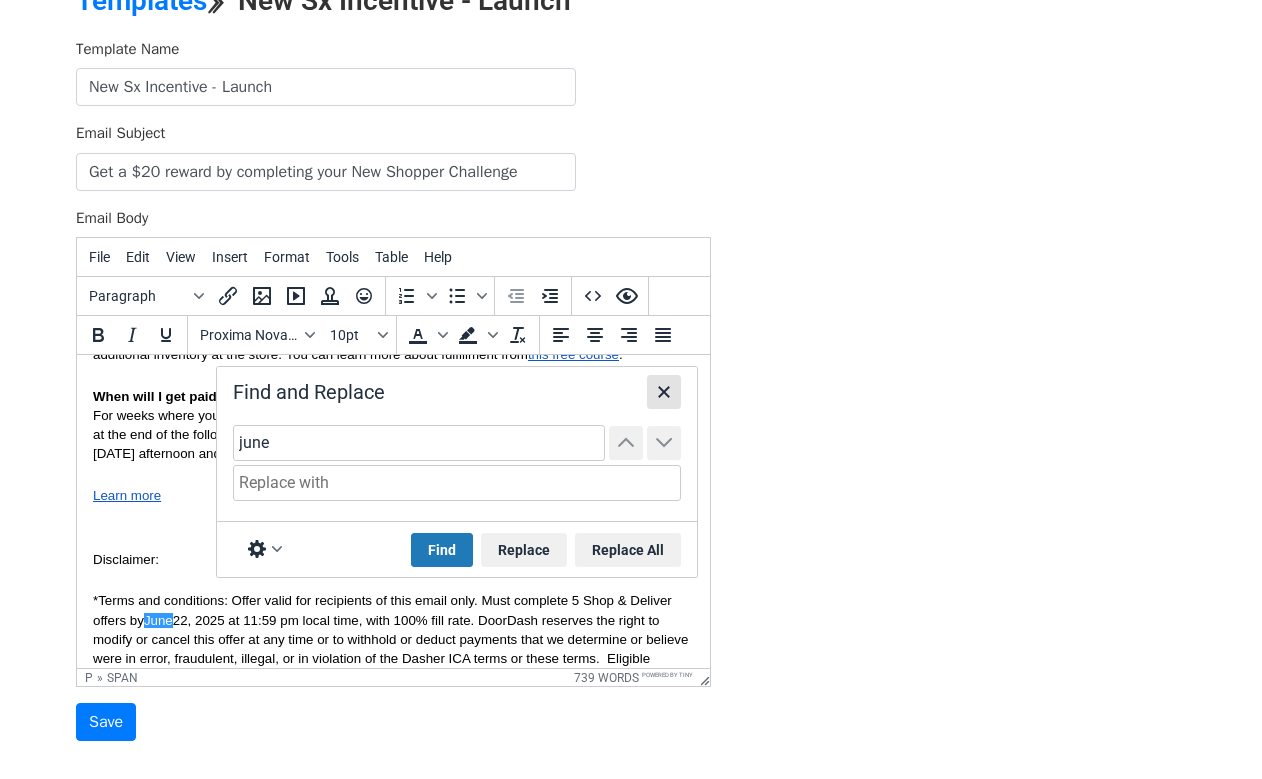 click 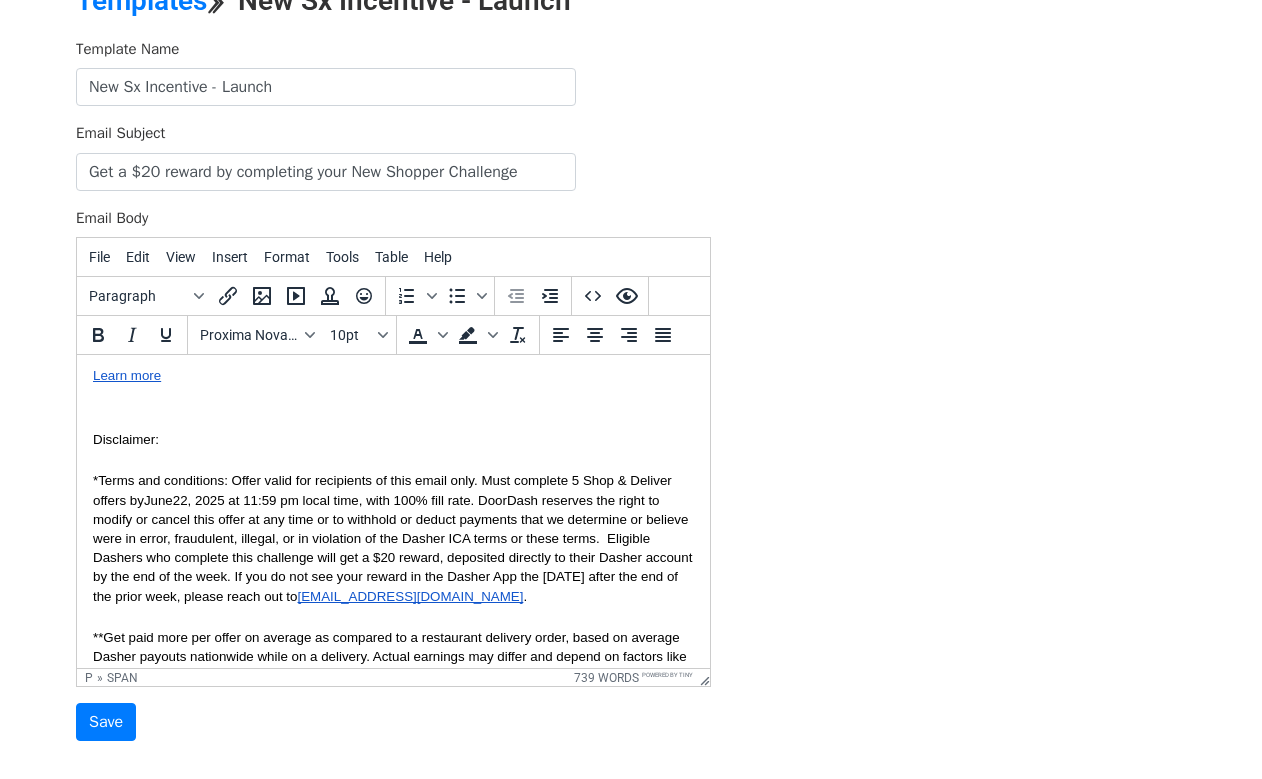 scroll, scrollTop: 1234, scrollLeft: 0, axis: vertical 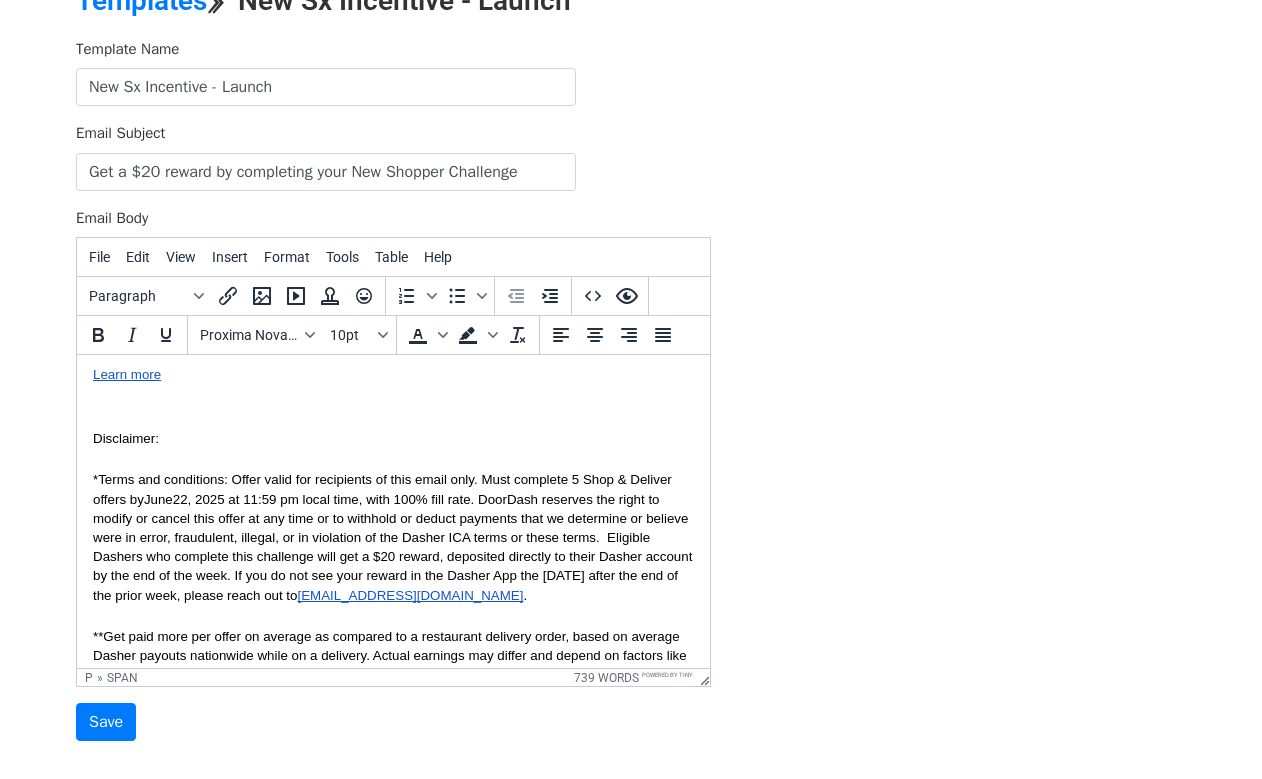 click on "*Terms and conditions: Offer valid for recipients of this email only. Must complete 5 Shop & Deliver offers by  June  22, 2025 at 11:59 pm local time, with 100% fill rate. DoorDash reserves the right to modify or cancel this offer at any time or to withhold or deduct payments that we determine or believe were in error, fraudulent, illegal, or in violation of the Dasher ICA terms or these terms.  Eligible Dashers who complete this challenge will get a $20 reward, deposited directly to their Dasher account by the end of the week. If you do not see your reward in the Dasher App the Tuesday after the end of the prior week, please reach out to" at bounding box center [394, 537] 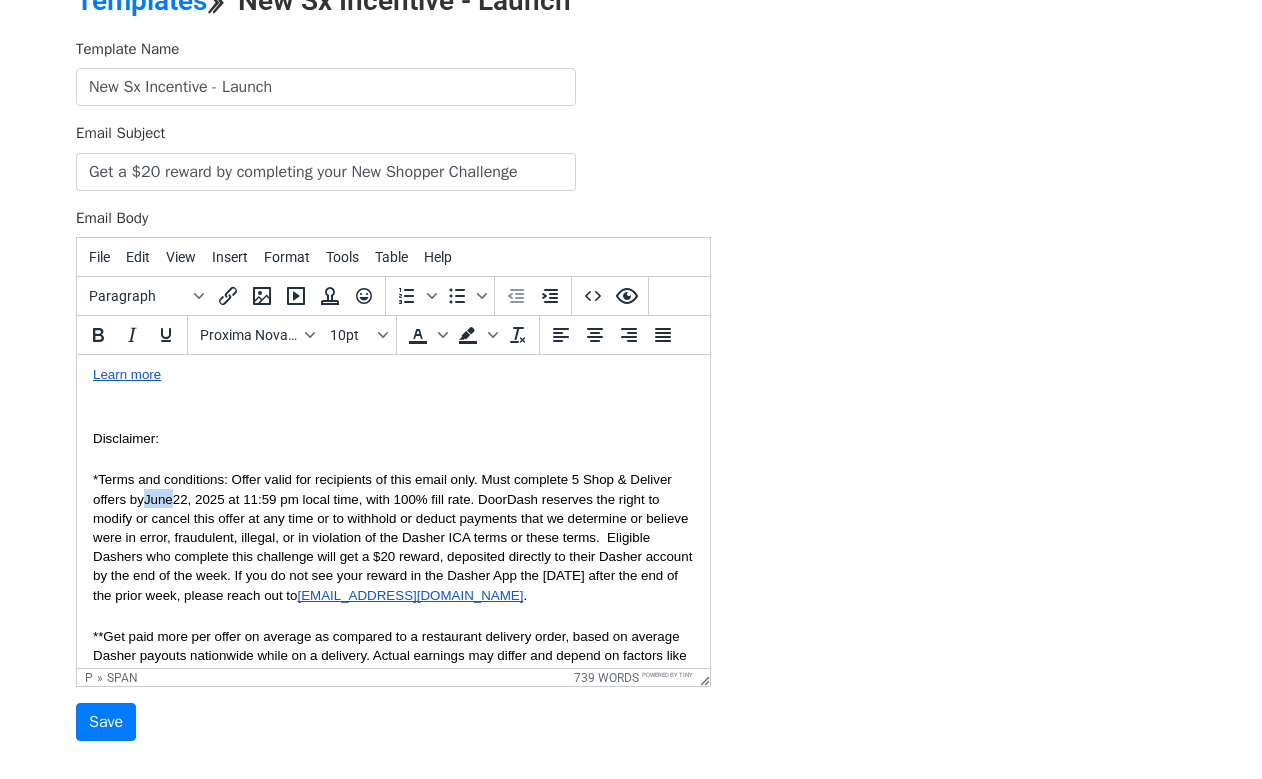 click on "*Terms and conditions: Offer valid for recipients of this email only. Must complete 5 Shop & Deliver offers by  June  22, 2025 at 11:59 pm local time, with 100% fill rate. DoorDash reserves the right to modify or cancel this offer at any time or to withhold or deduct payments that we determine or believe were in error, fraudulent, illegal, or in violation of the Dasher ICA terms or these terms.  Eligible Dashers who complete this challenge will get a $20 reward, deposited directly to their Dasher account by the end of the week. If you do not see your reward in the Dasher App the Tuesday after the end of the prior week, please reach out to" at bounding box center (394, 537) 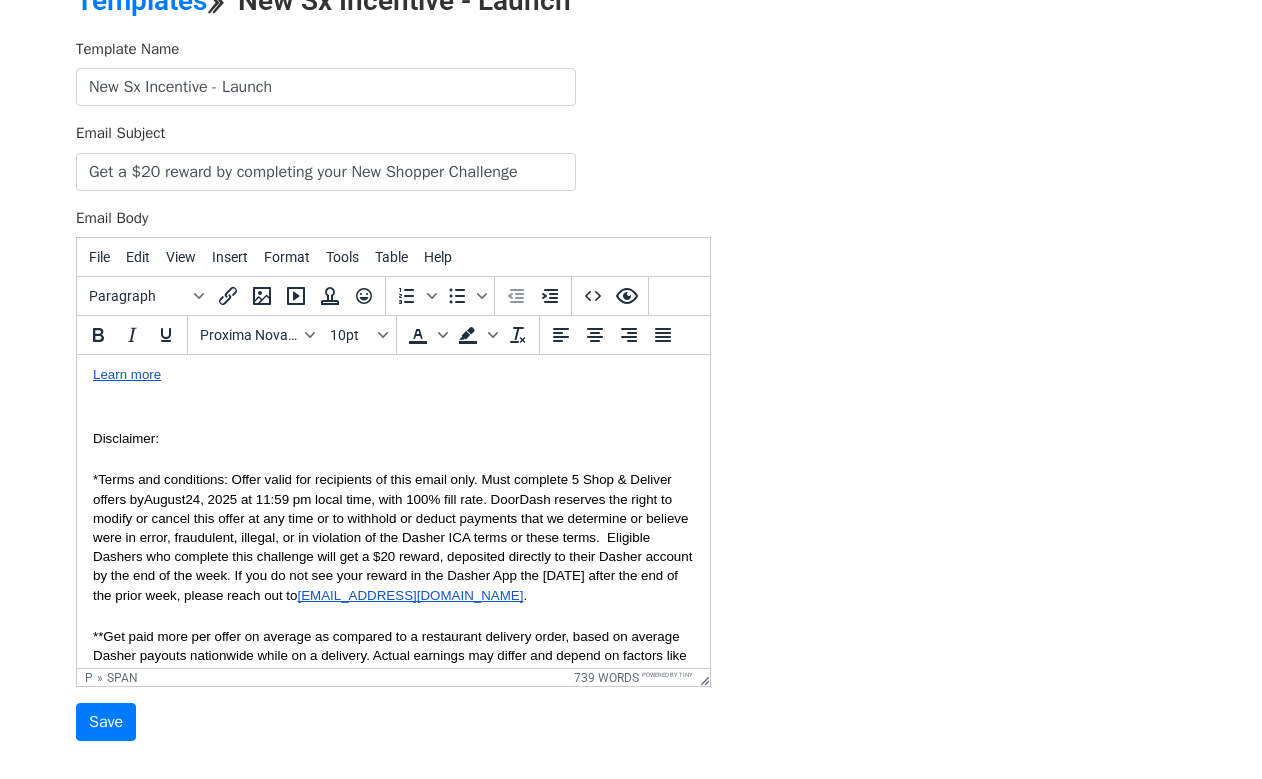 click on "*Terms and conditions: Offer valid for recipients of this email only. Must complete 5 Shop & Deliver offers by  August  24, 2025 at 11:59 pm local time, with 100% fill rate. DoorDash reserves the right to modify or cancel this offer at any time or to withhold or deduct payments that we determine or believe were in error, fraudulent, illegal, or in violation of the Dasher ICA terms or these terms.  Eligible Dashers who complete this challenge will get a $20 reward, deposited directly to their Dasher account by the end of the week. If you do not see your reward in the Dasher App the Tuesday after the end of the prior week, please reach out to" at bounding box center [394, 537] 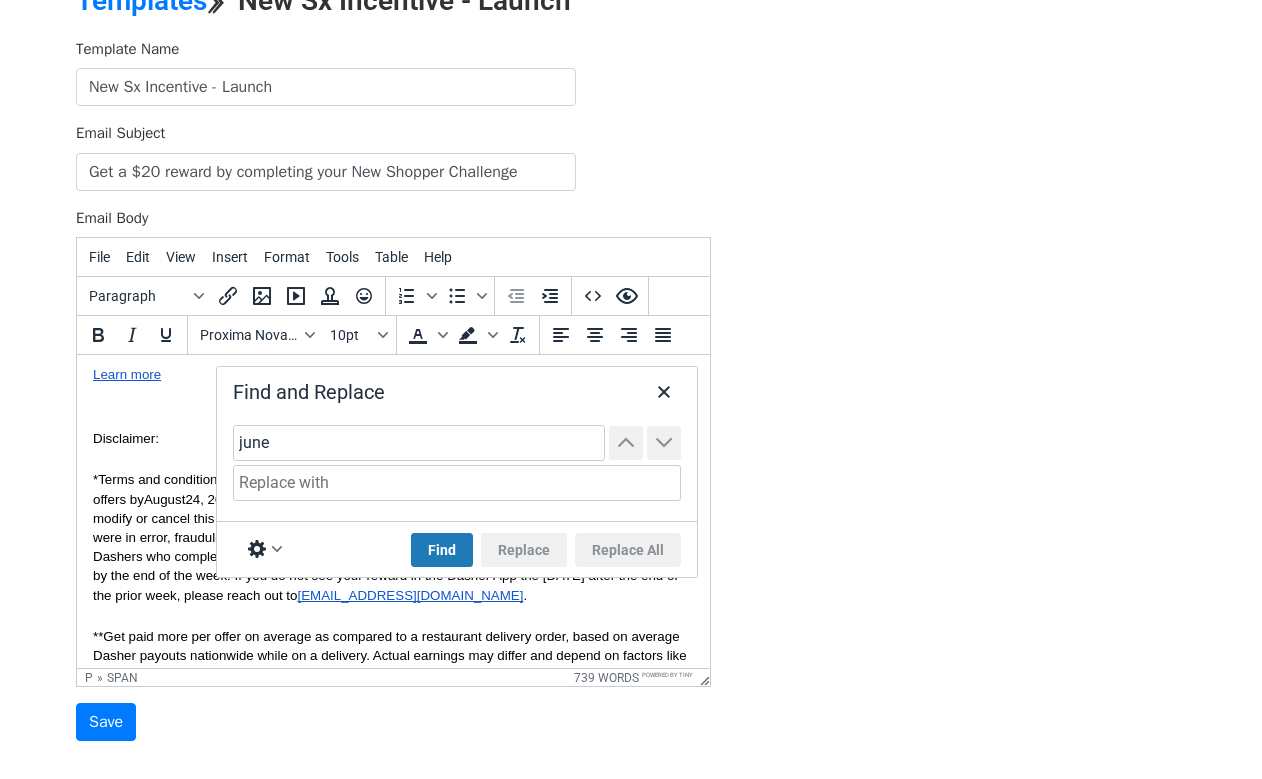 type on "june" 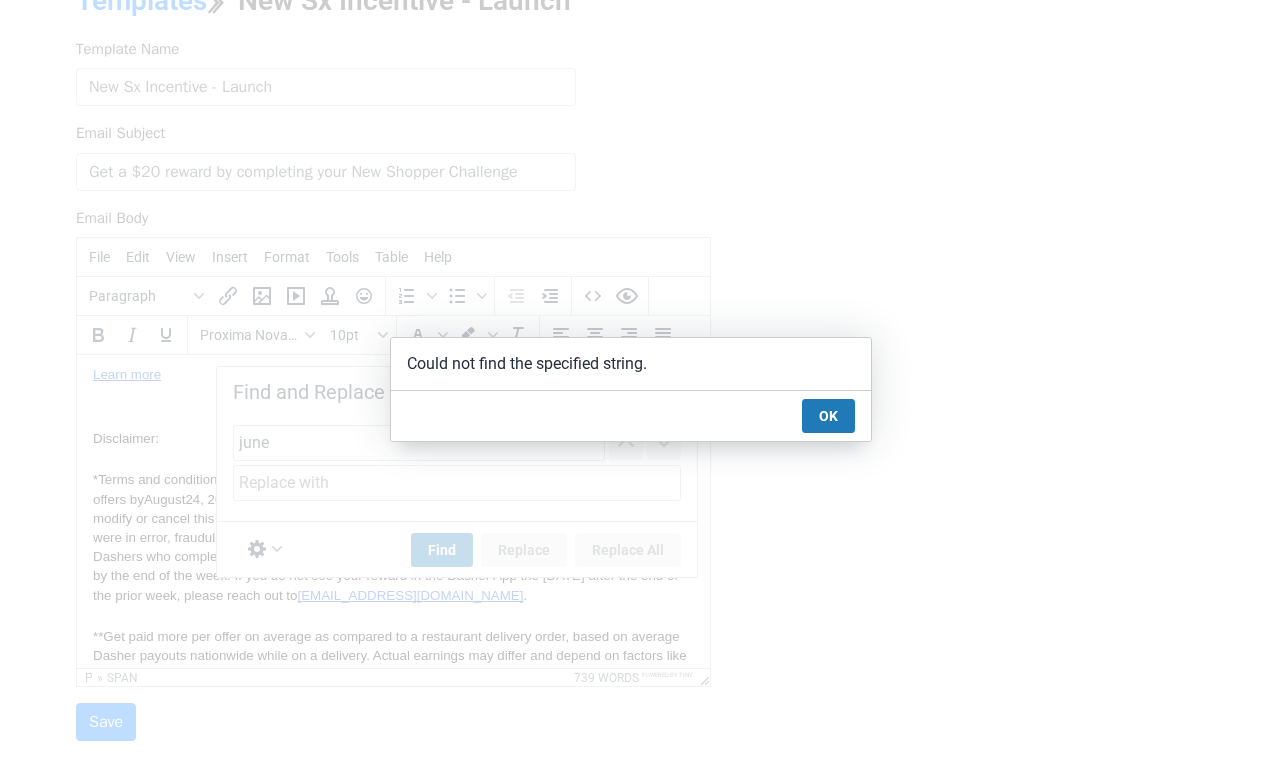 type 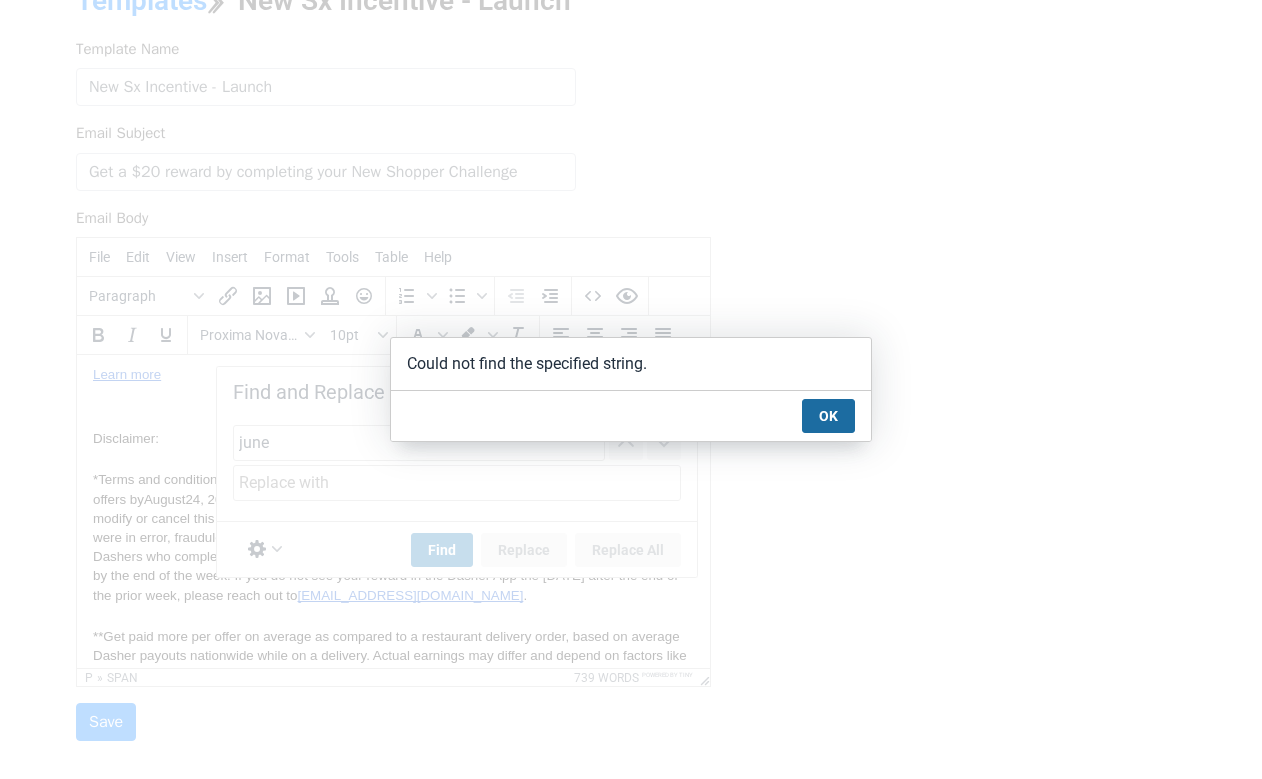 click on "OK" at bounding box center (828, 416) 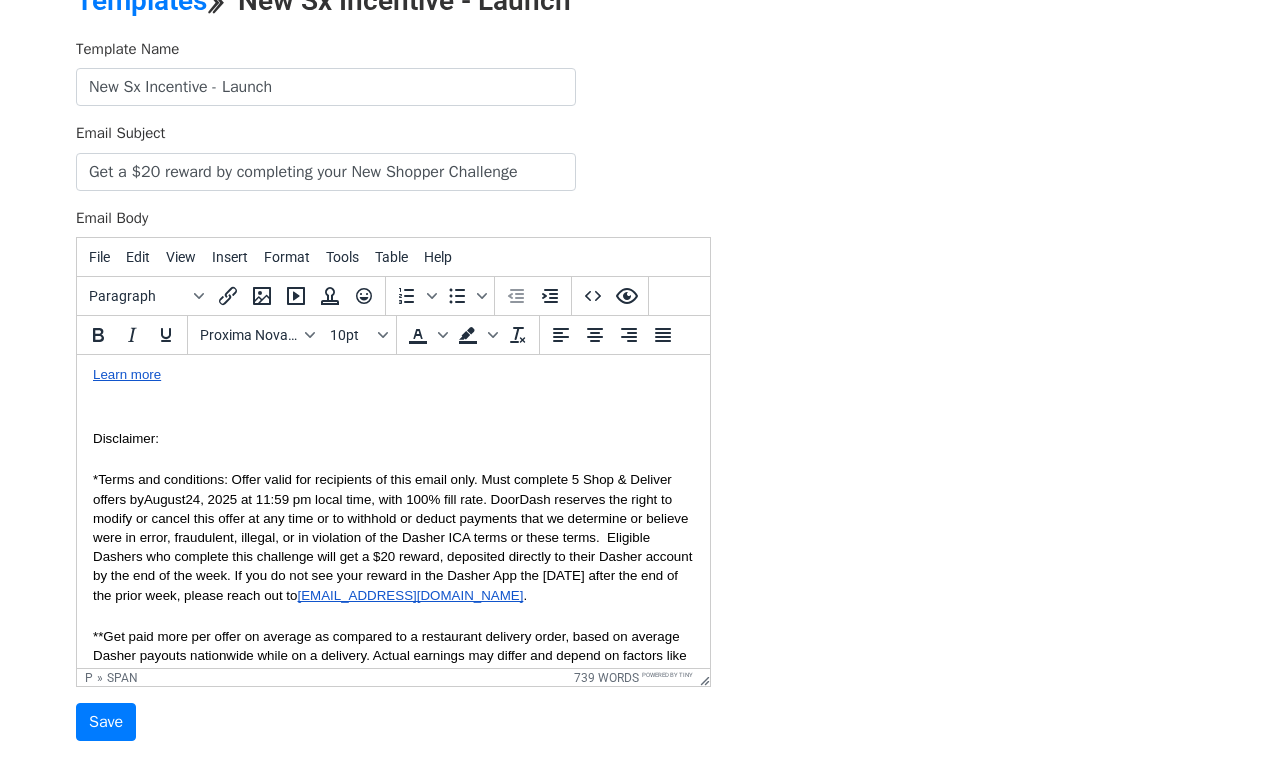 click on "*Terms and conditions: Offer valid for recipients of this email only. Must complete 5 Shop & Deliver offers by  August  24, 2025 at 11:59 pm local time, with 100% fill rate. DoorDash reserves the right to modify or cancel this offer at any time or to withhold or deduct payments that we determine or believe were in error, fraudulent, illegal, or in violation of the Dasher ICA terms or these terms.  Eligible Dashers who complete this challenge will get a $20 reward, deposited directly to their Dasher account by the end of the week. If you do not see your reward in the Dasher App the Tuesday after the end of the prior week, please reach out to" at bounding box center (394, 537) 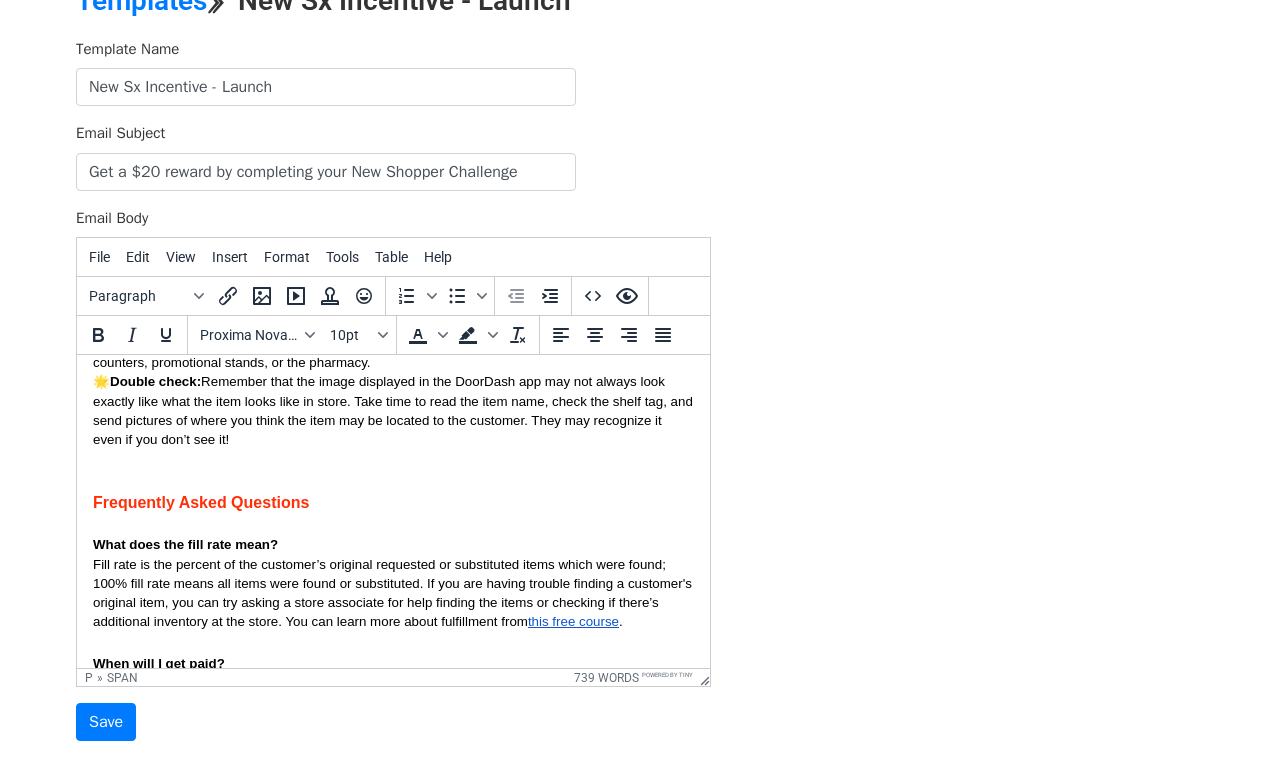 scroll, scrollTop: 889, scrollLeft: 0, axis: vertical 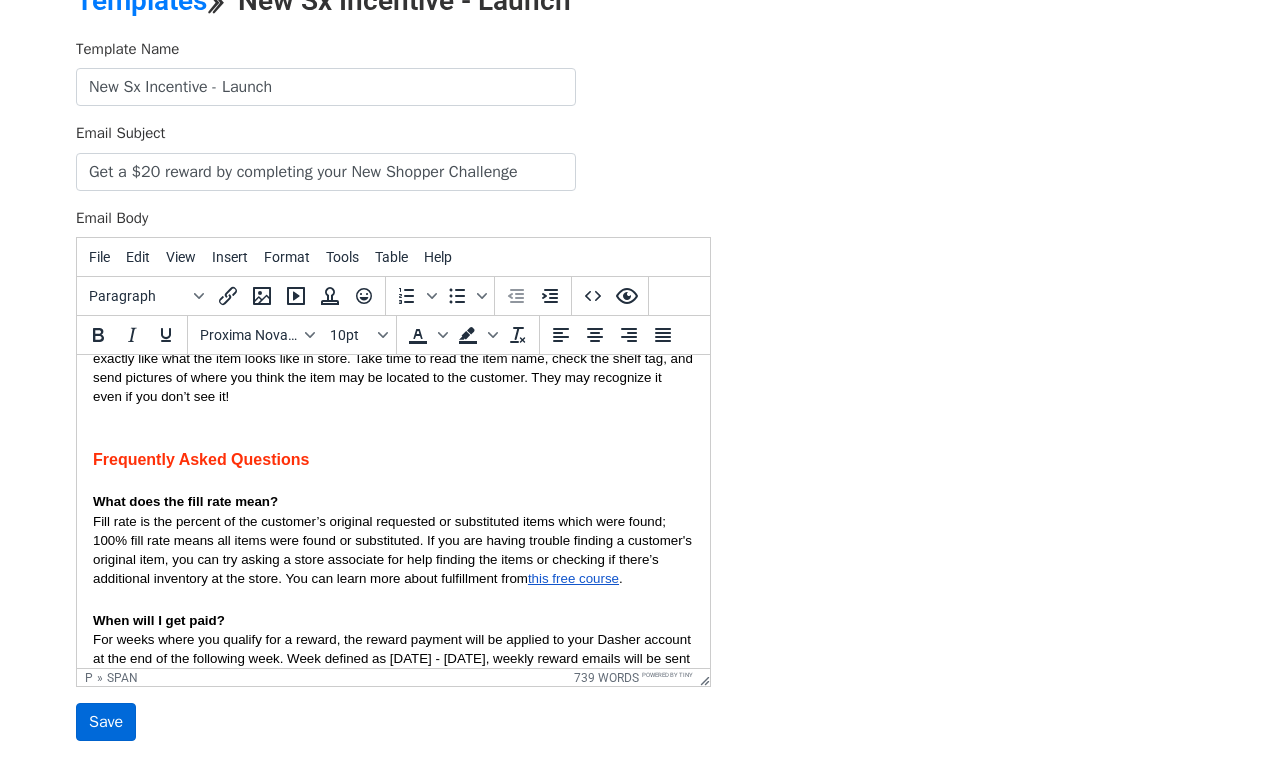 click on "Save" at bounding box center (106, 722) 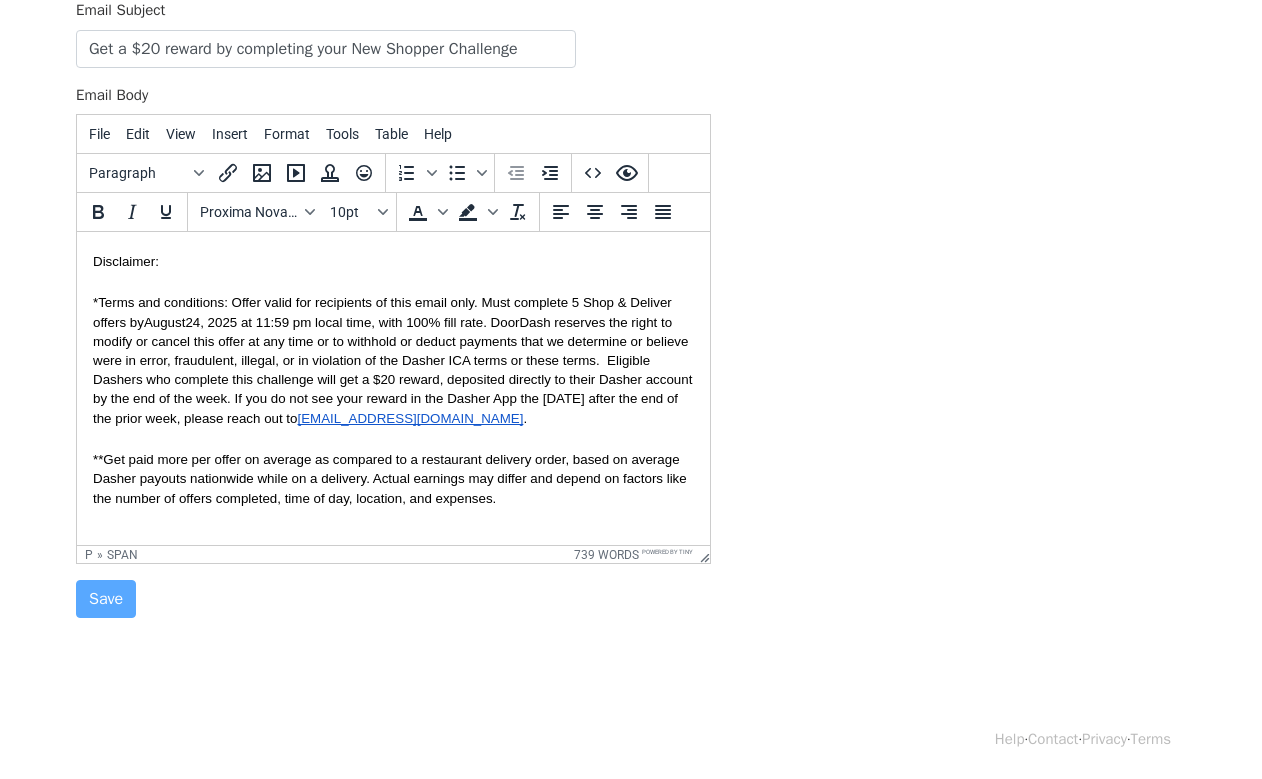 scroll, scrollTop: 0, scrollLeft: 0, axis: both 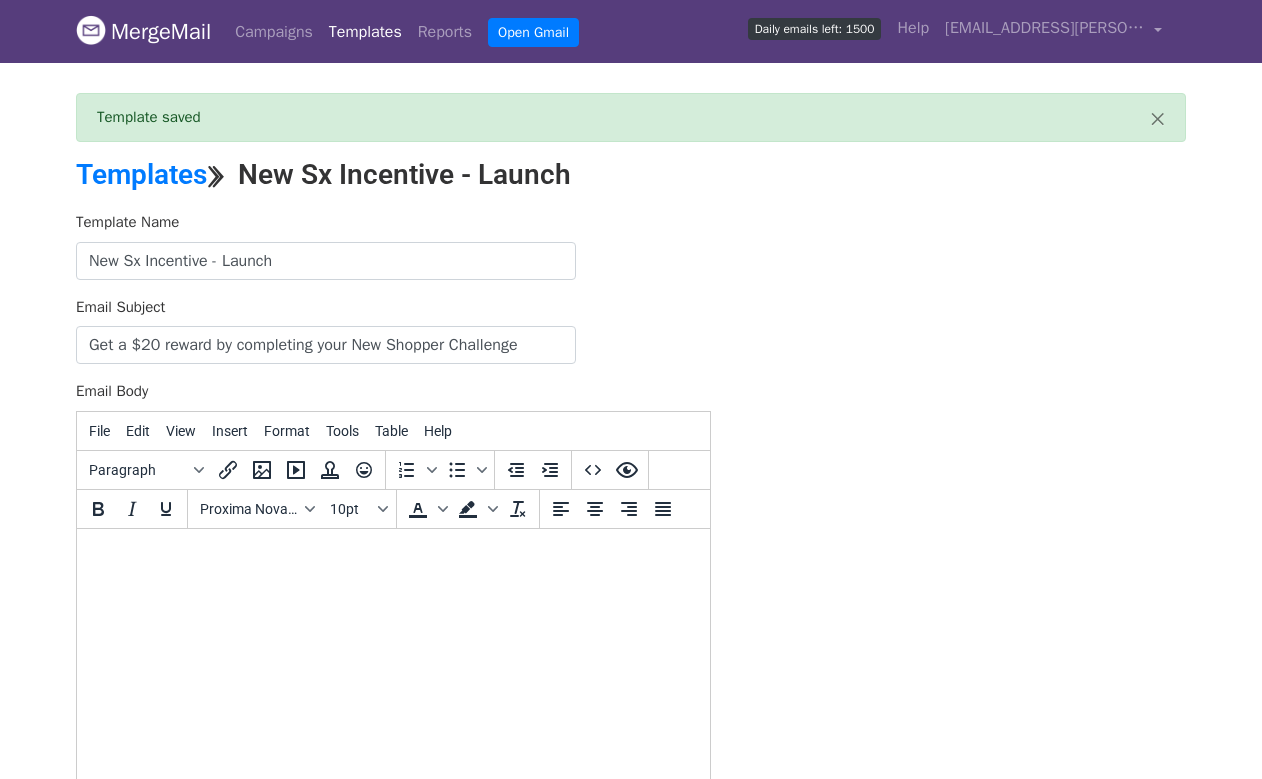 click on "Template saved" at bounding box center (621, 117) 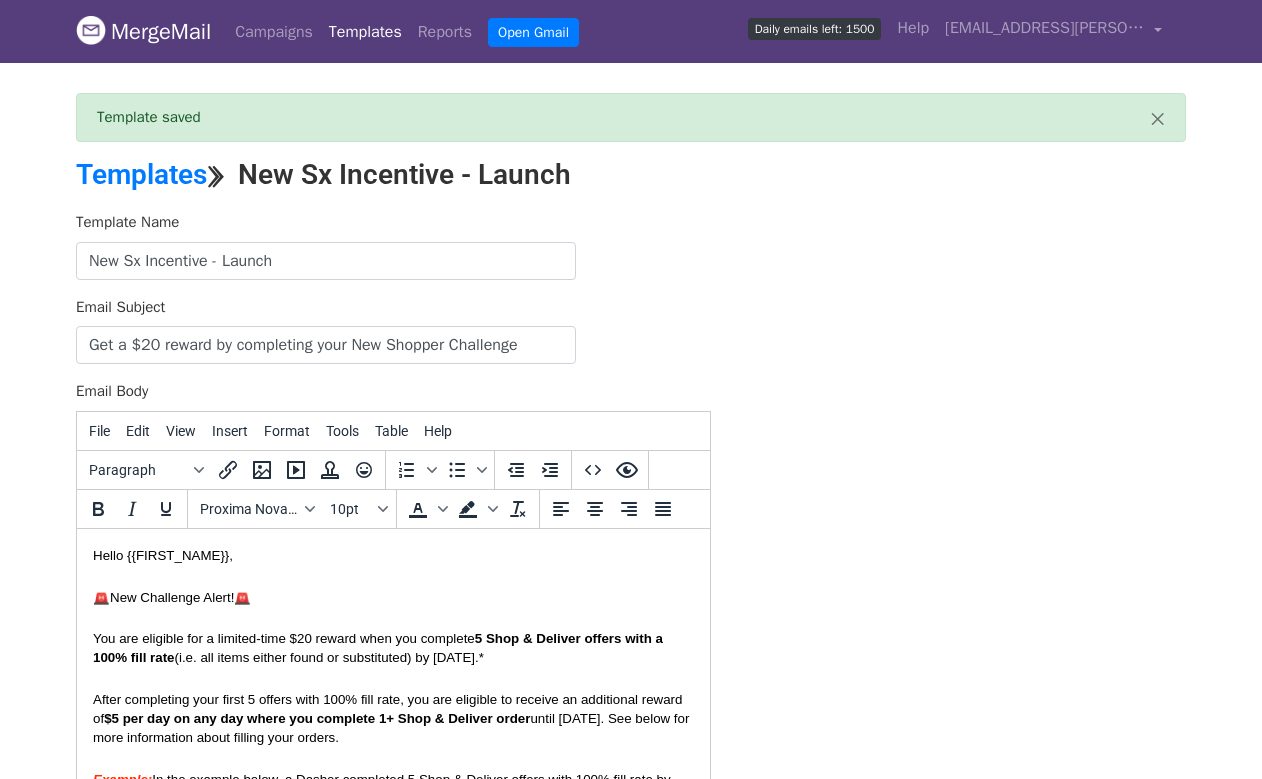 scroll, scrollTop: 0, scrollLeft: 0, axis: both 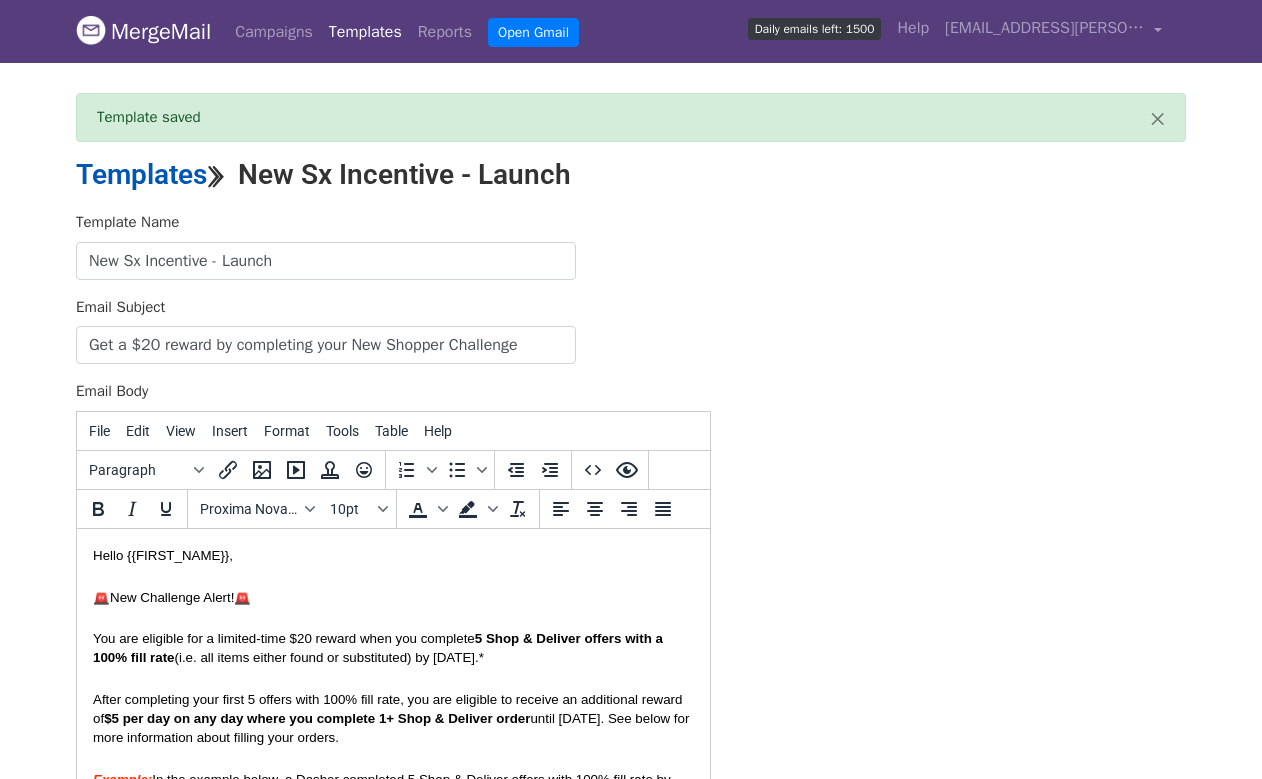 click on "Templates" at bounding box center (141, 174) 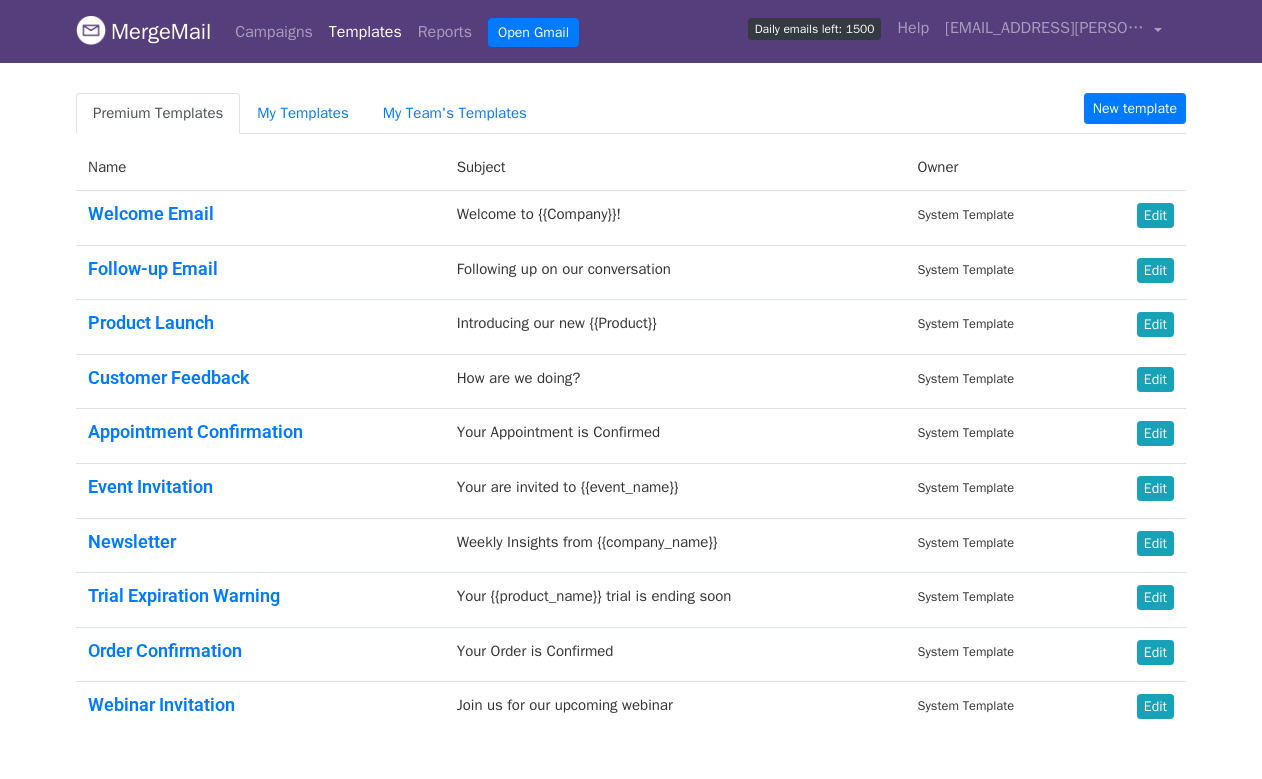 scroll, scrollTop: 0, scrollLeft: 0, axis: both 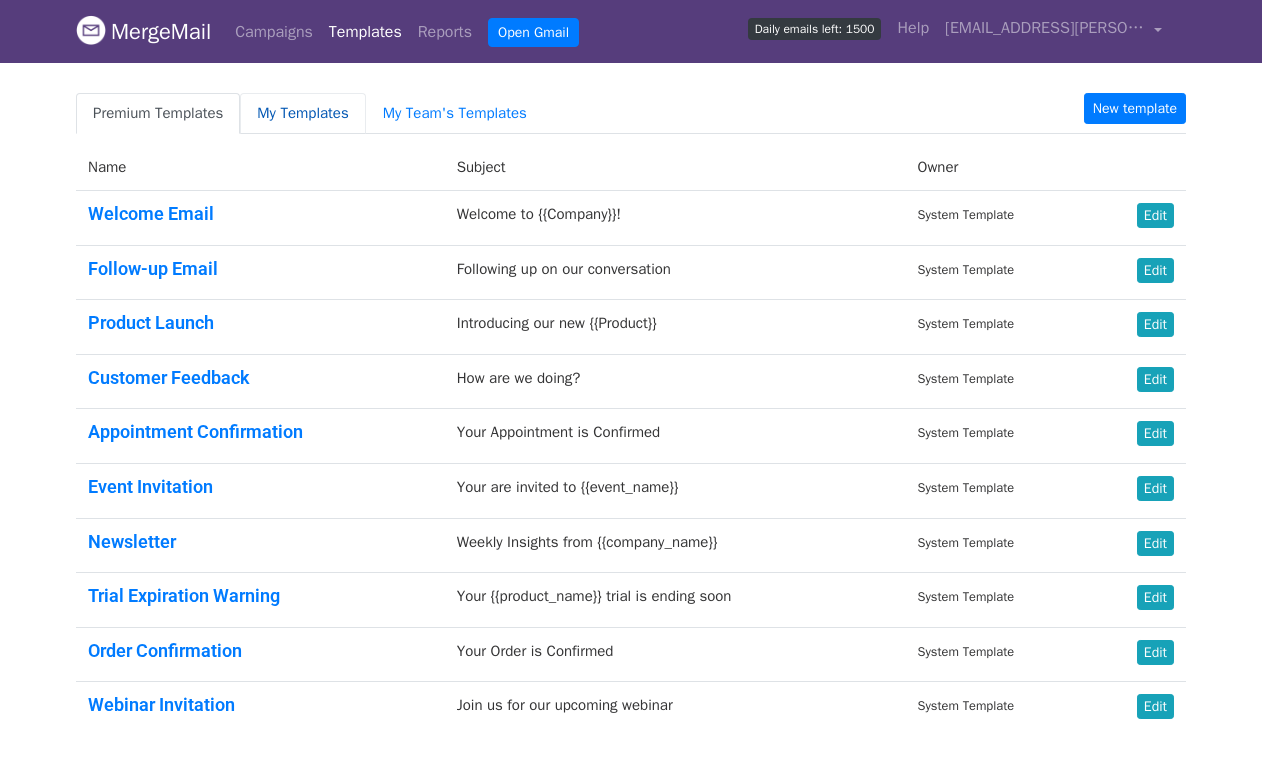 click on "My Templates" at bounding box center (302, 113) 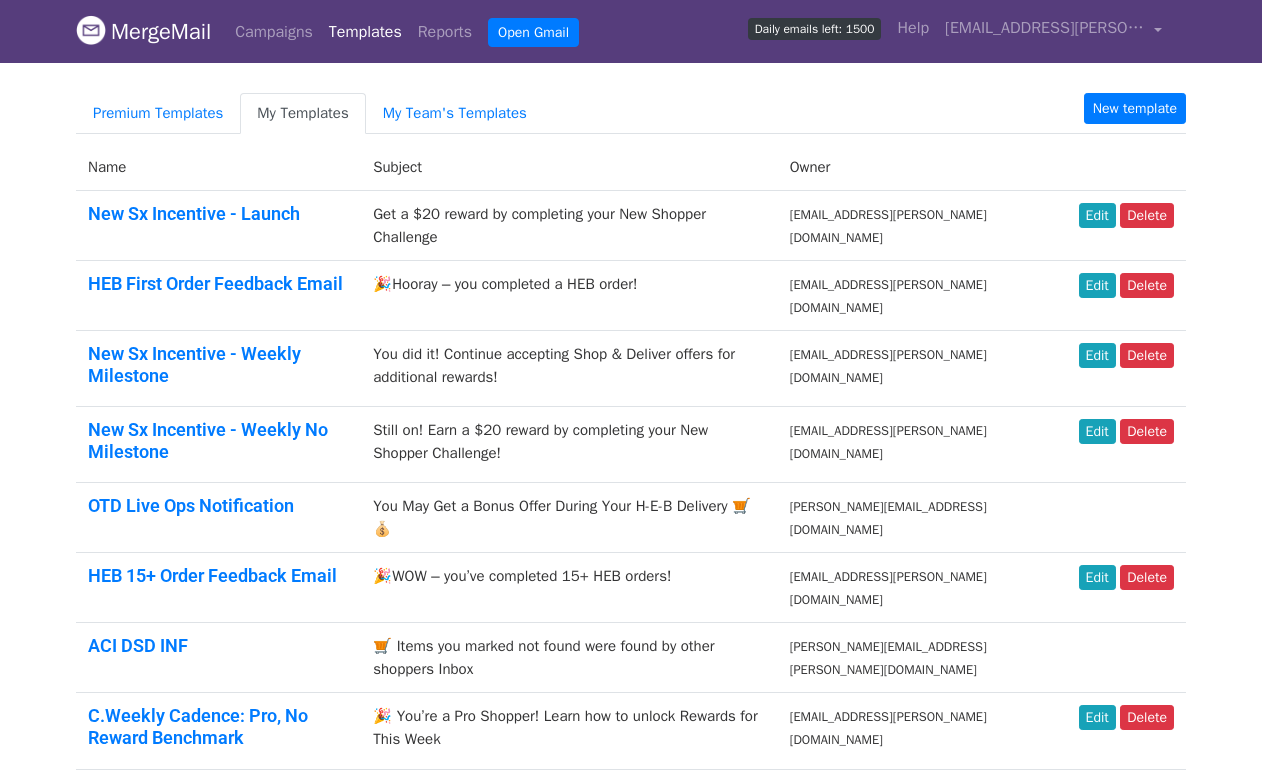 scroll, scrollTop: 0, scrollLeft: 0, axis: both 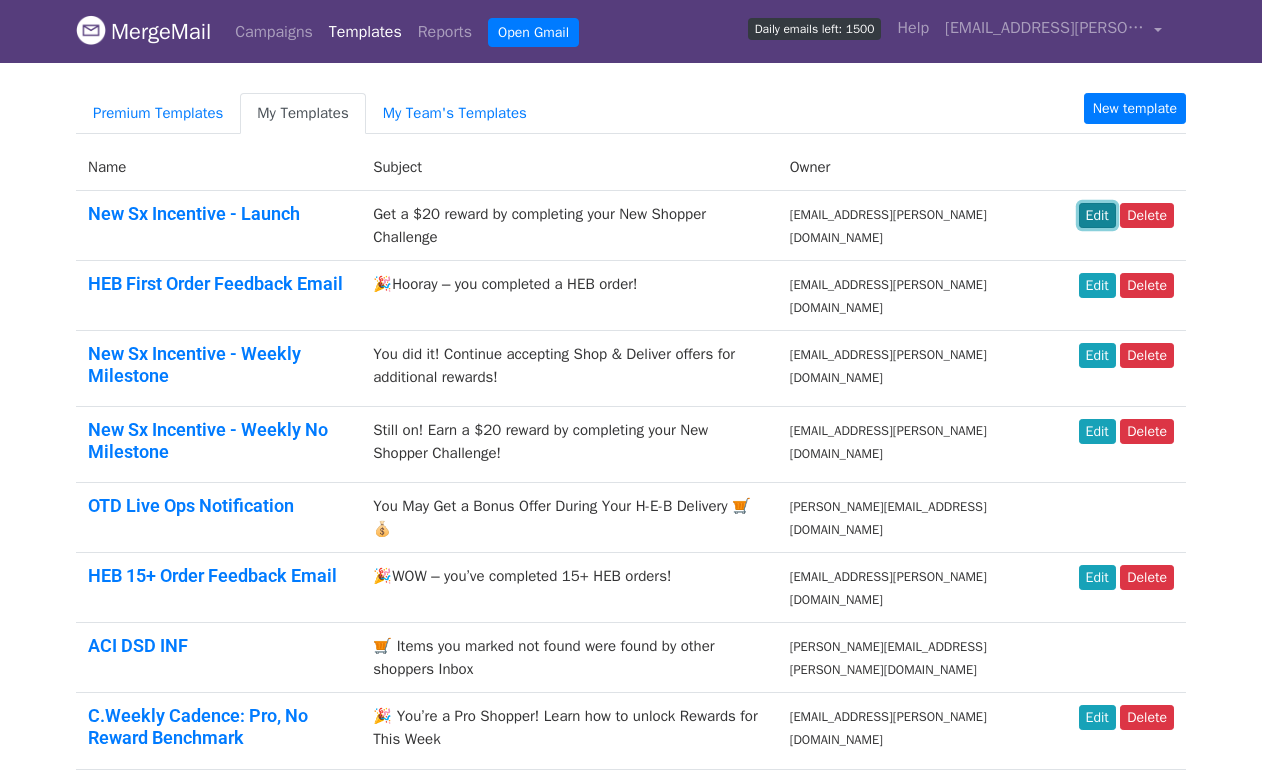 click on "Edit" at bounding box center [1097, 215] 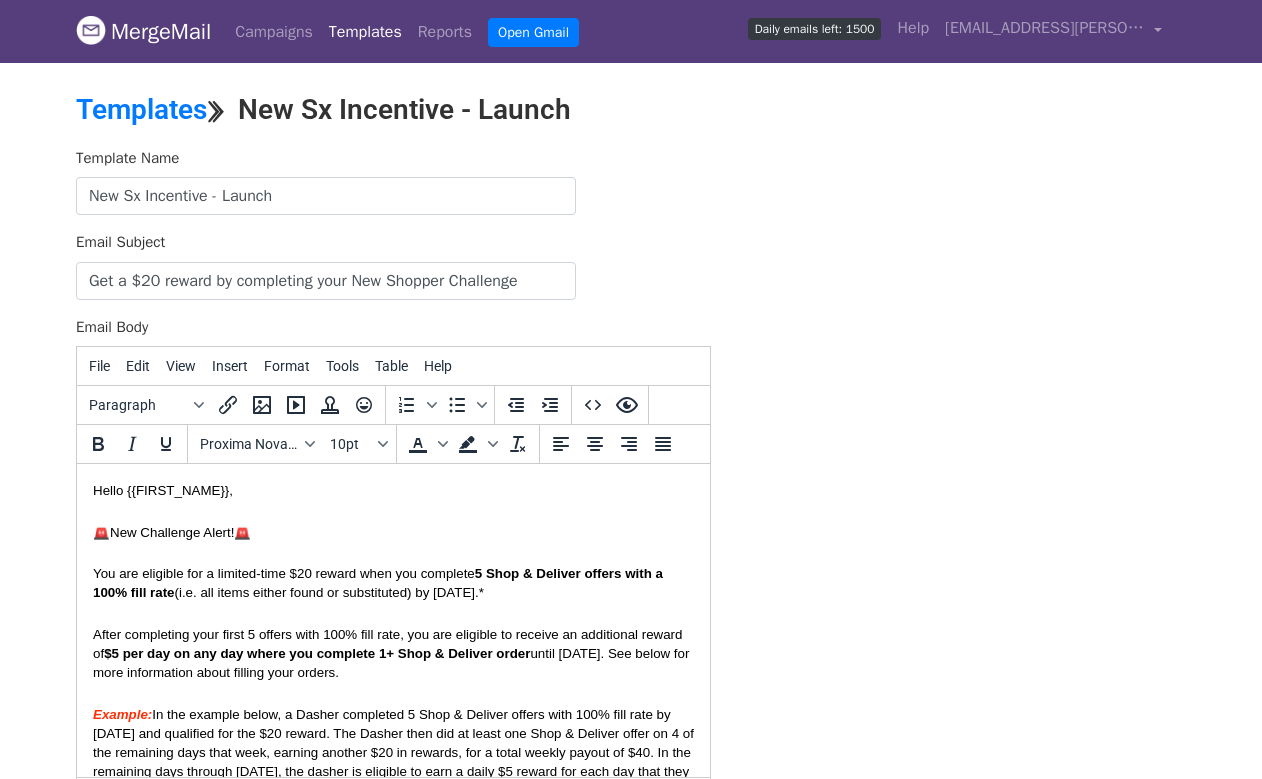 scroll, scrollTop: 0, scrollLeft: 0, axis: both 